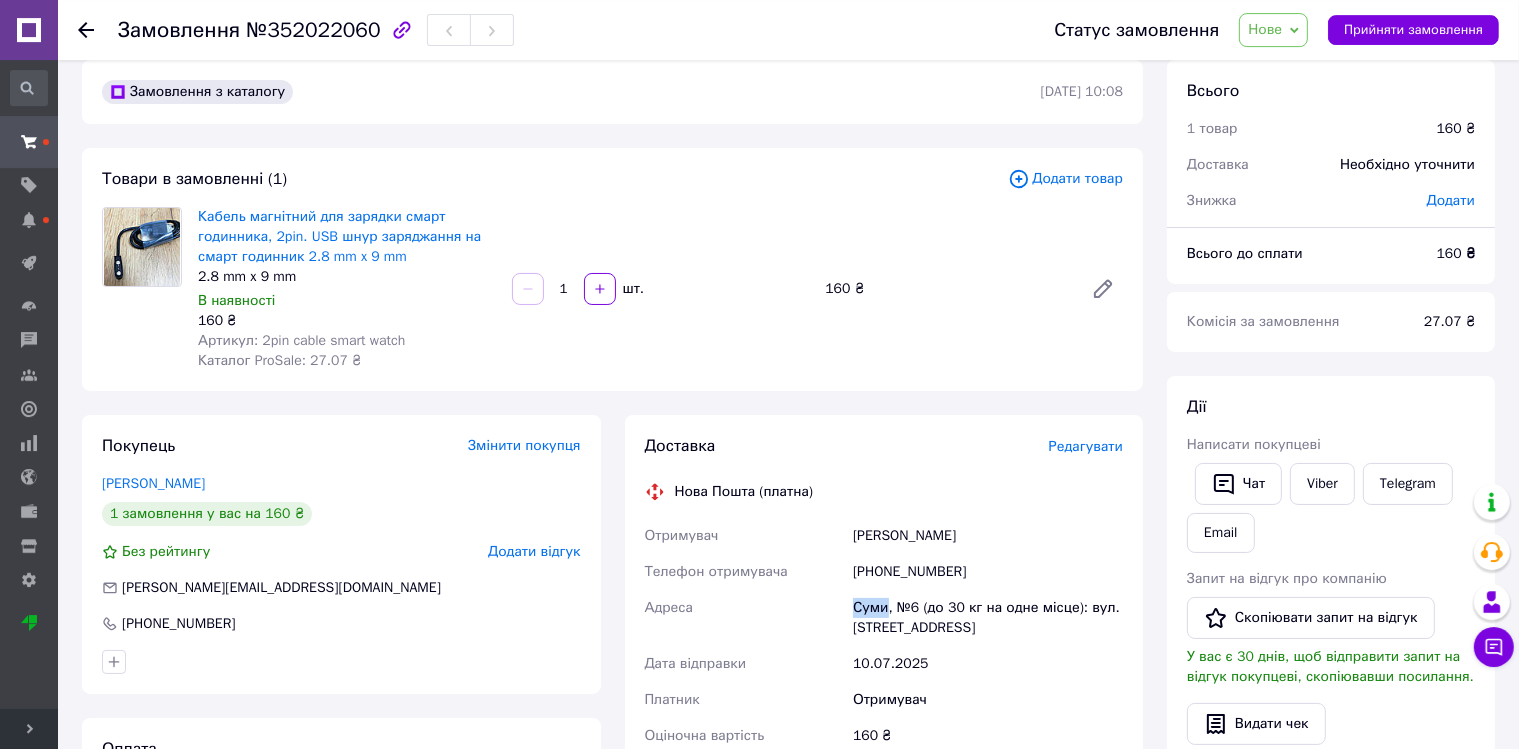 scroll, scrollTop: 0, scrollLeft: 0, axis: both 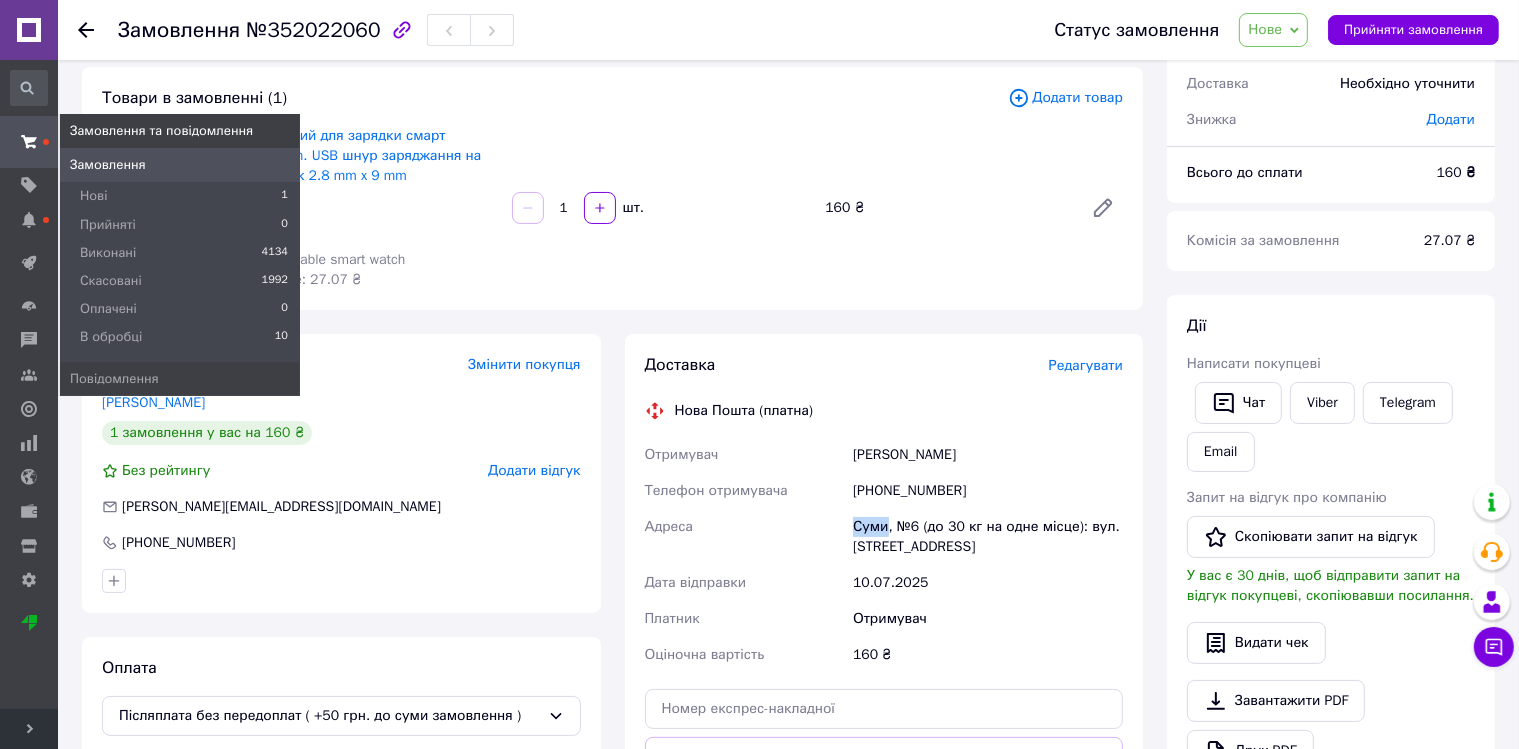 click at bounding box center (29, 142) 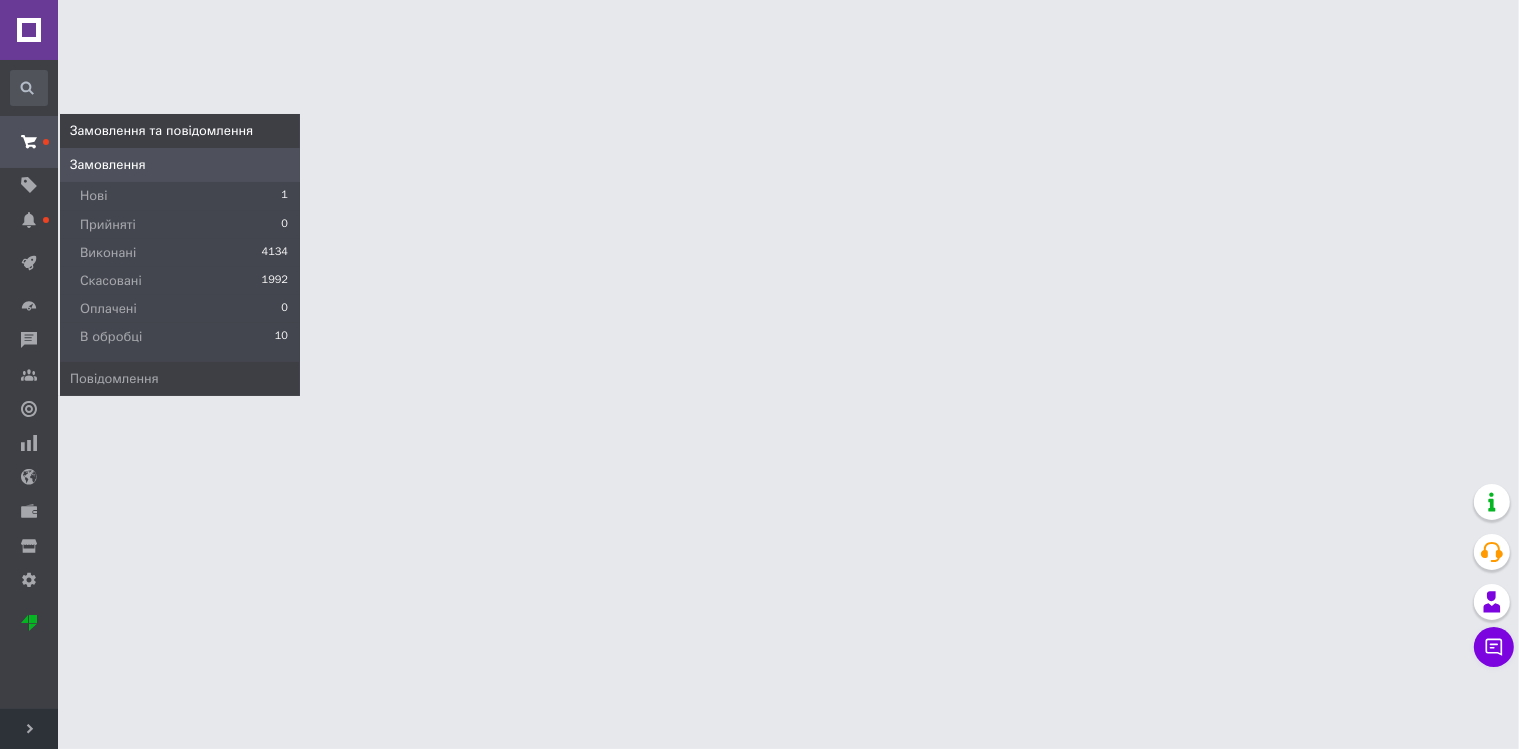 scroll, scrollTop: 0, scrollLeft: 0, axis: both 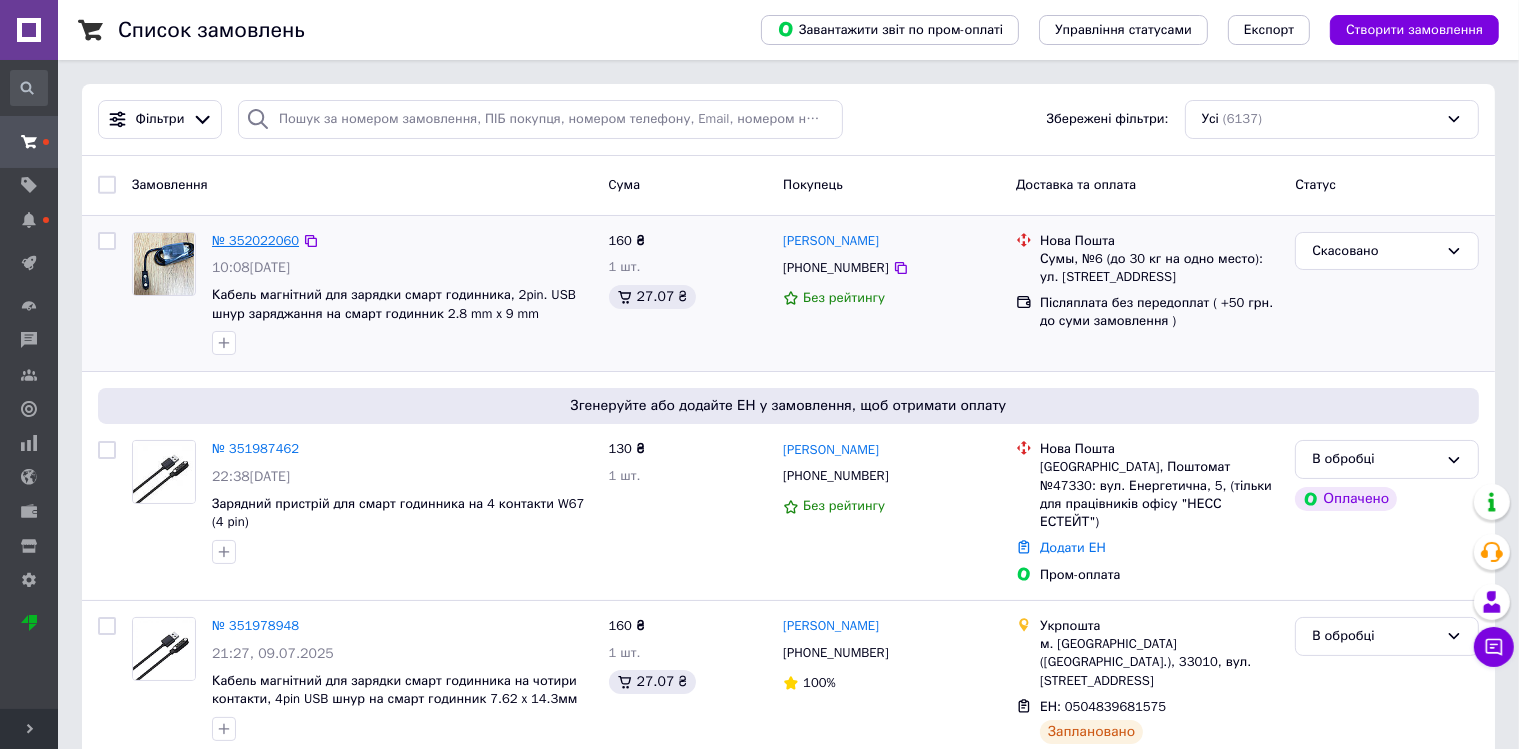 click on "№ 352022060" at bounding box center [255, 240] 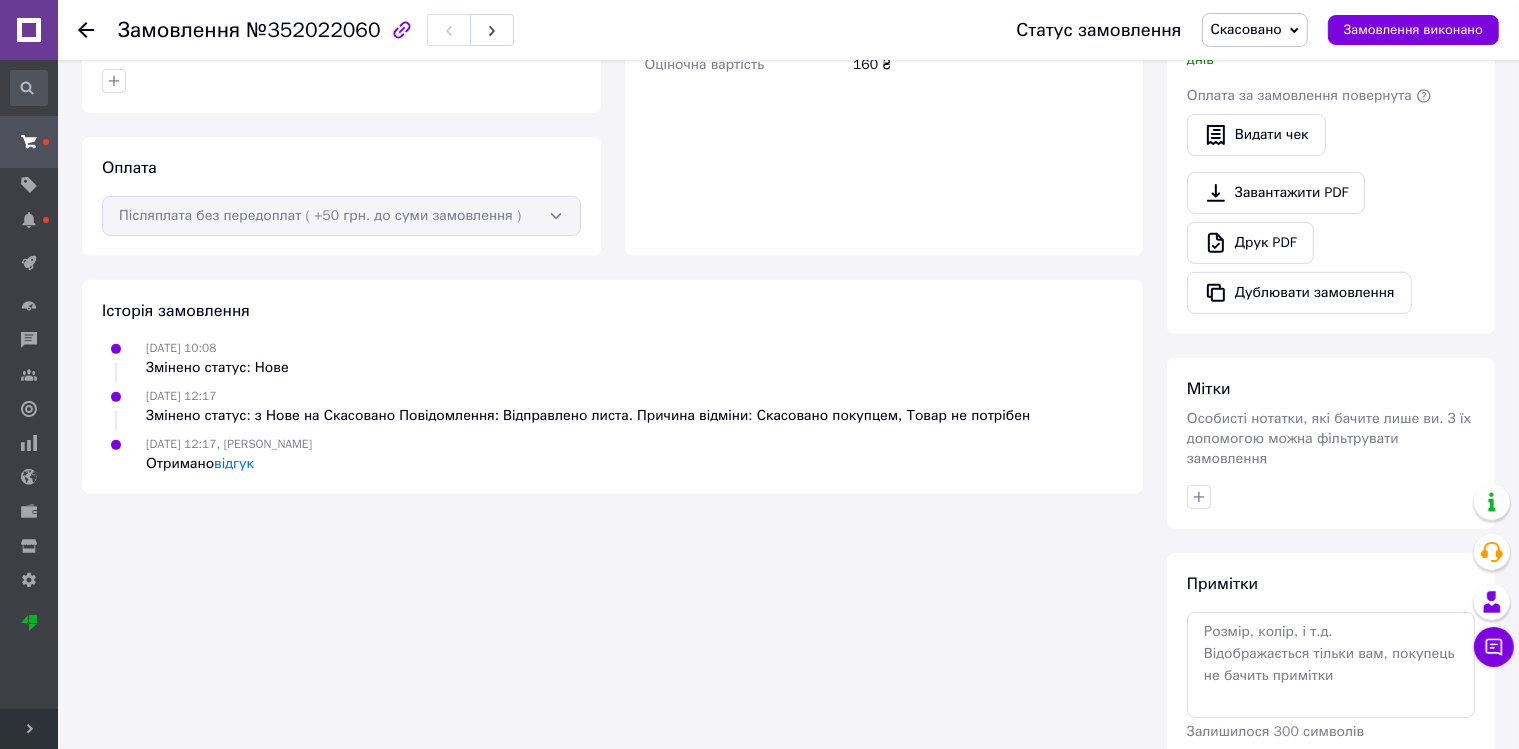 scroll, scrollTop: 791, scrollLeft: 0, axis: vertical 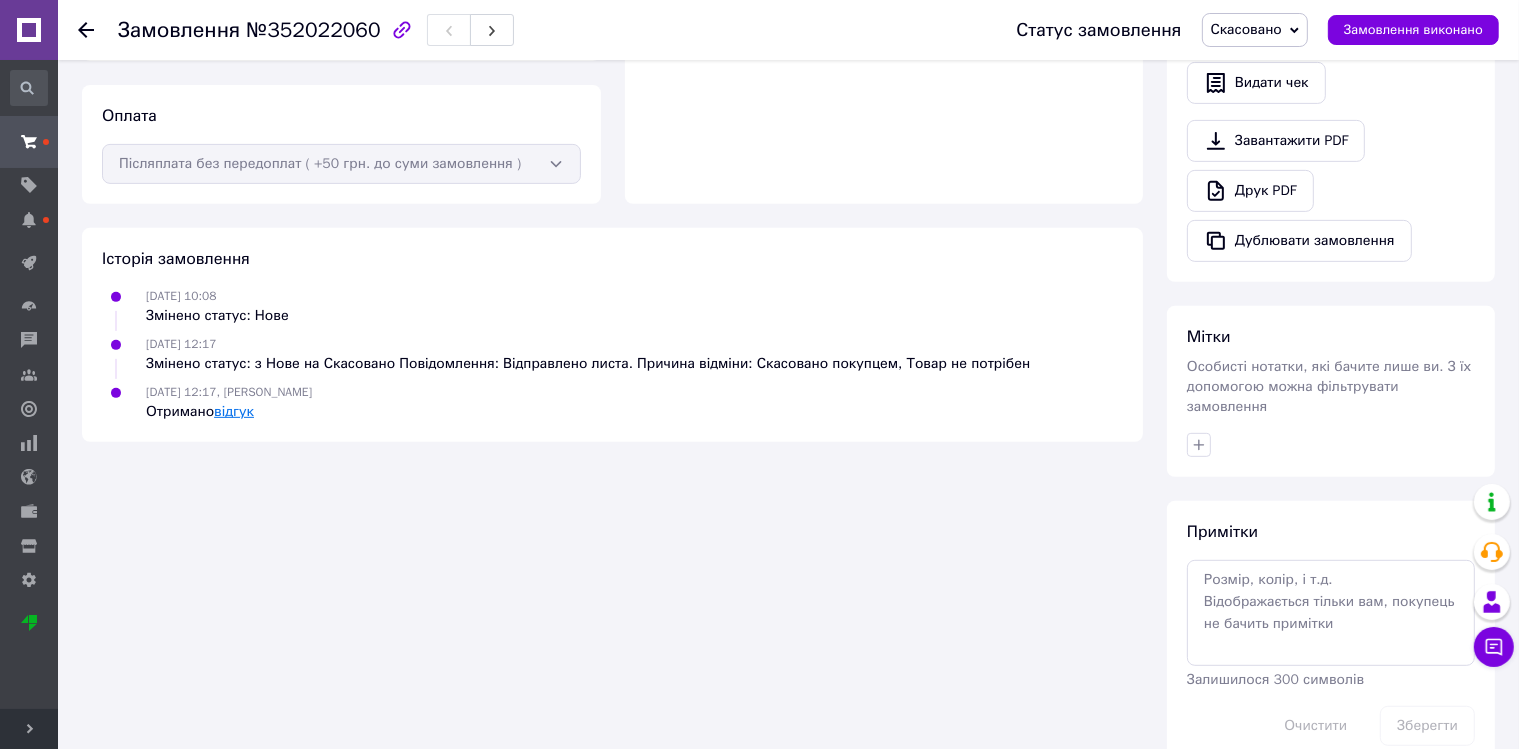 click on "відгук" at bounding box center [234, 411] 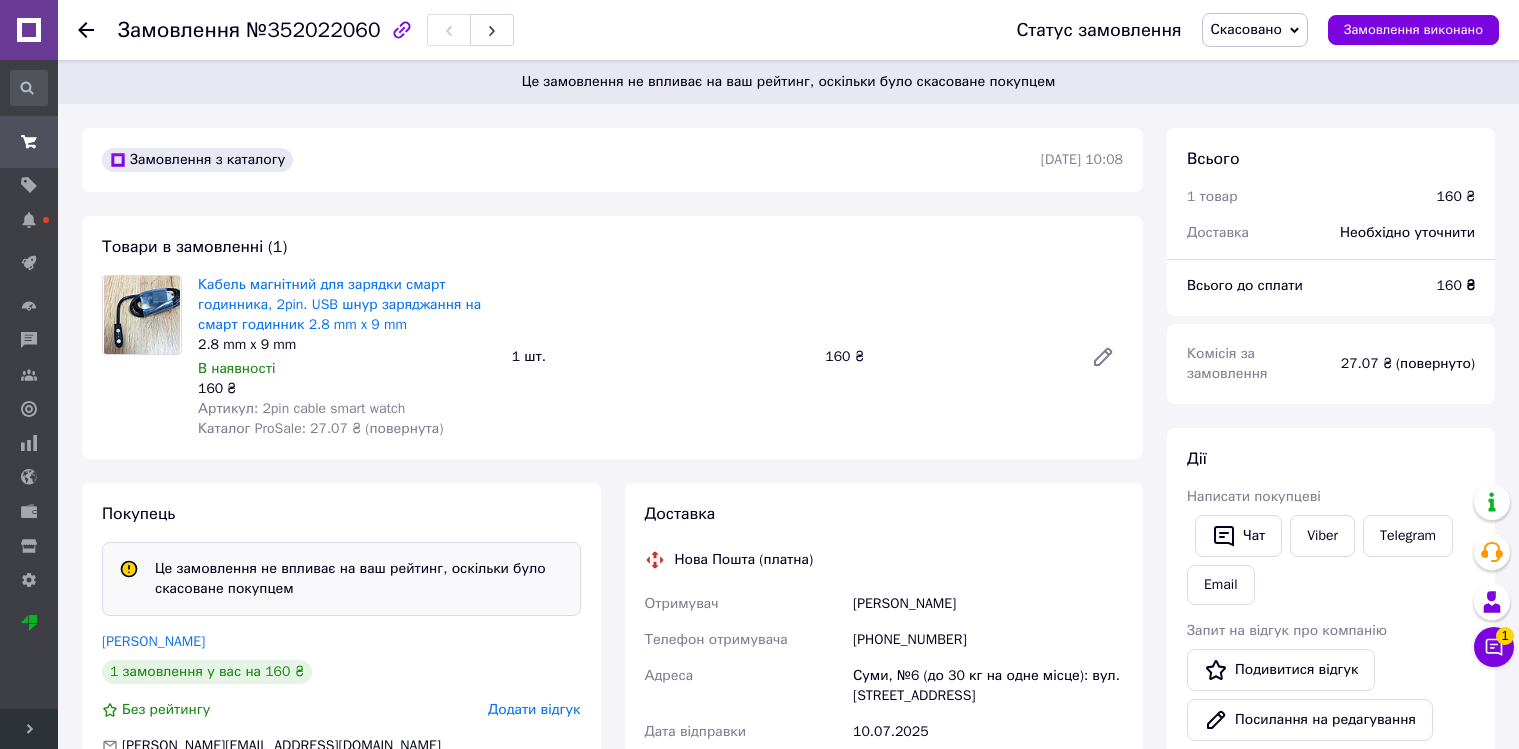 scroll, scrollTop: 0, scrollLeft: 0, axis: both 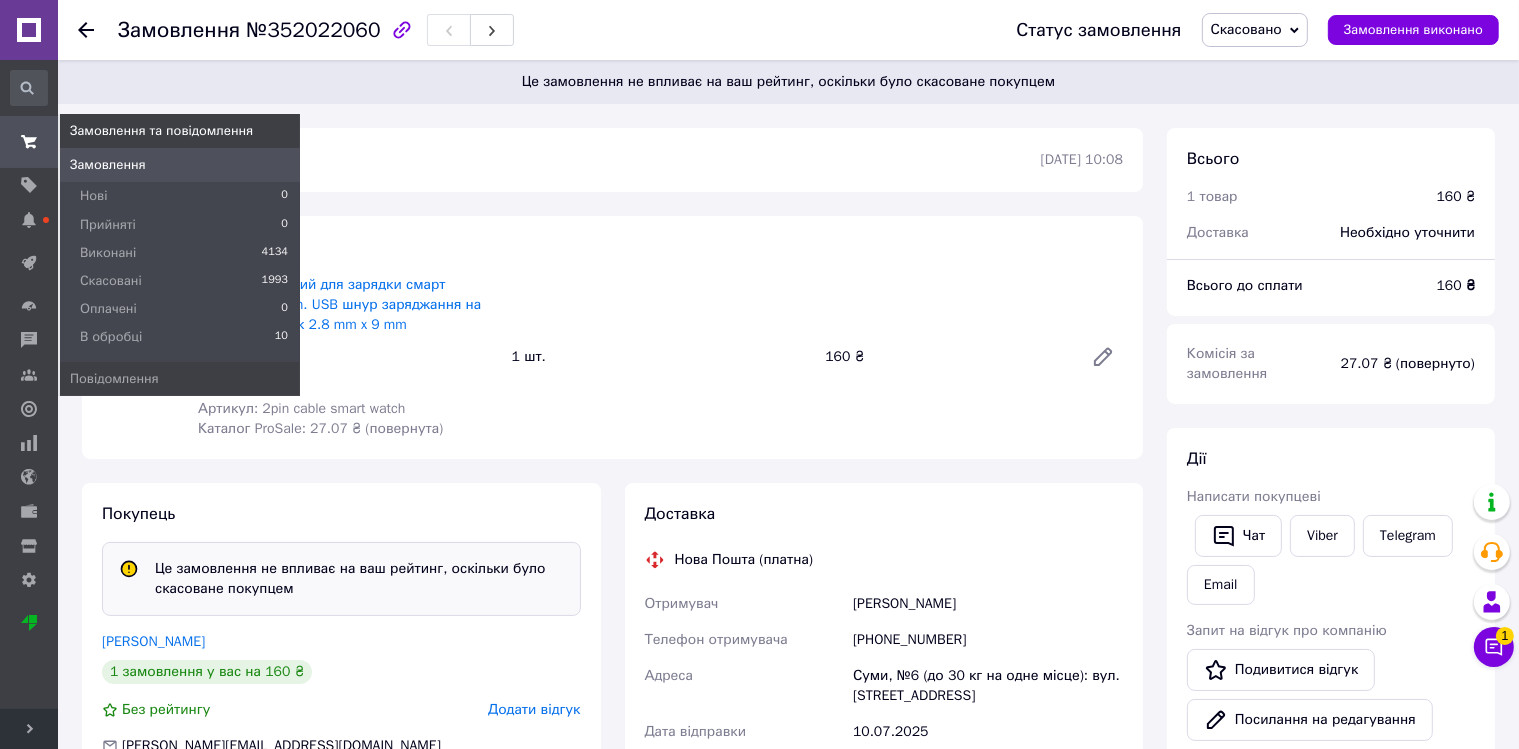 click 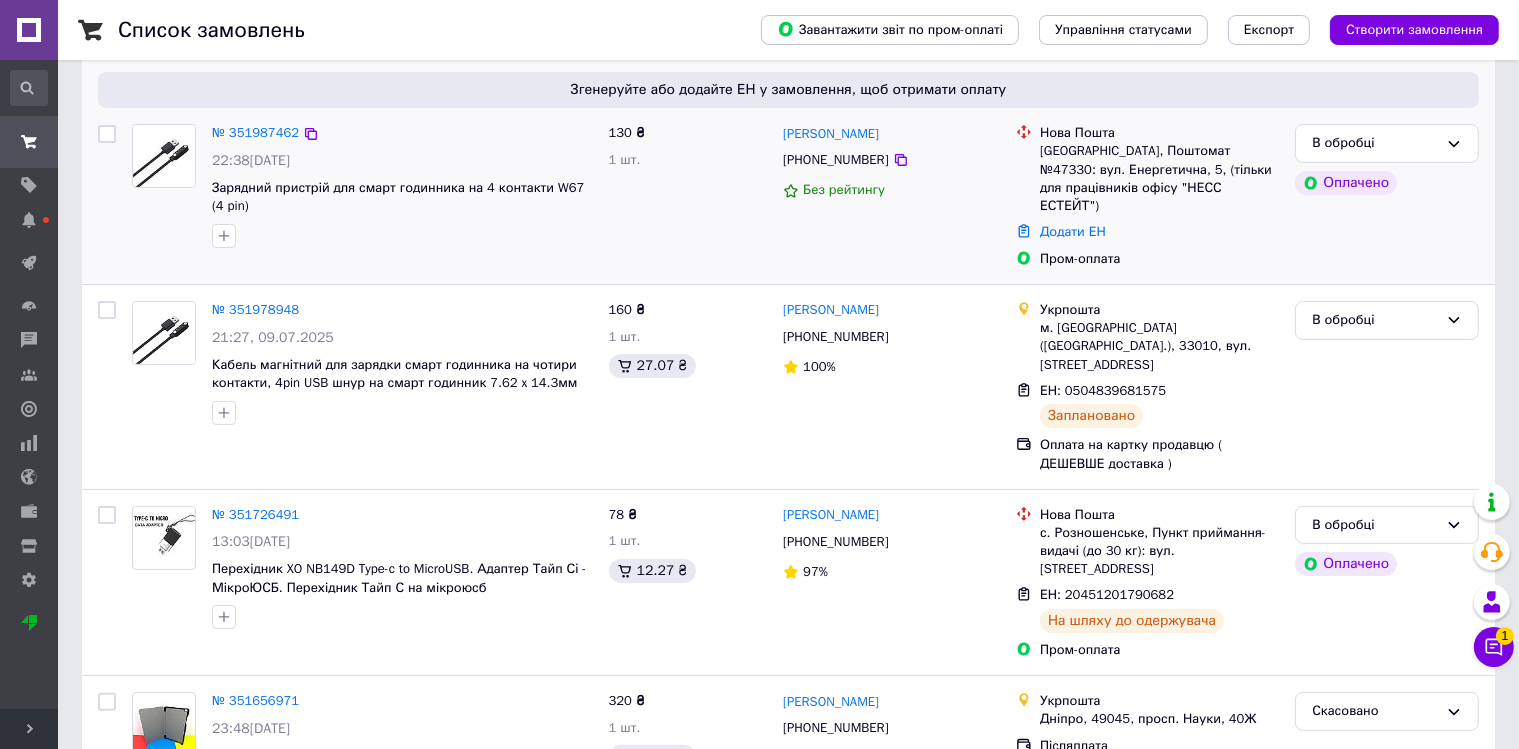 scroll, scrollTop: 105, scrollLeft: 0, axis: vertical 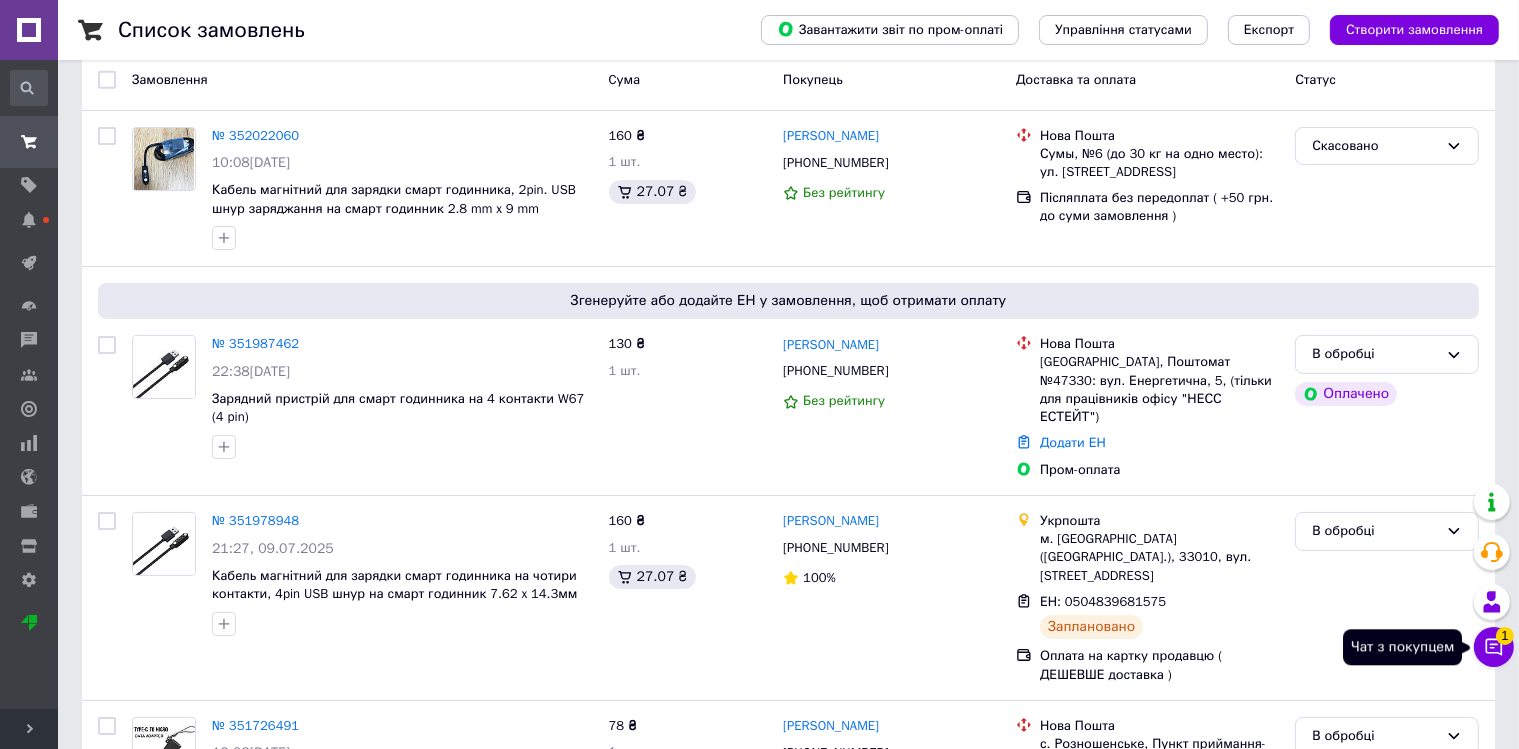 click on "Чат з покупцем 1" at bounding box center (1494, 647) 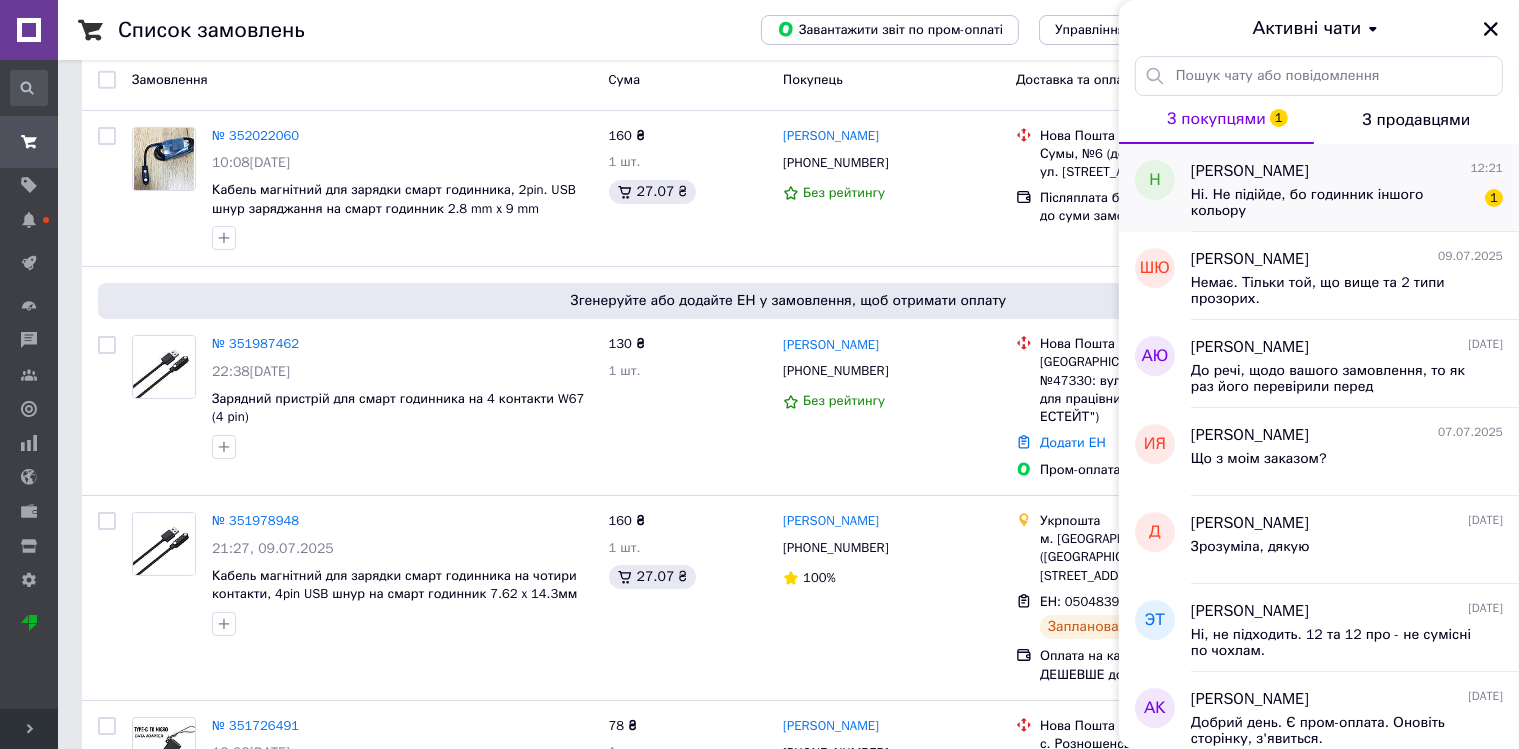 click on "Ні. Не підійде, бо годинник іншого кольору" at bounding box center [1333, 203] 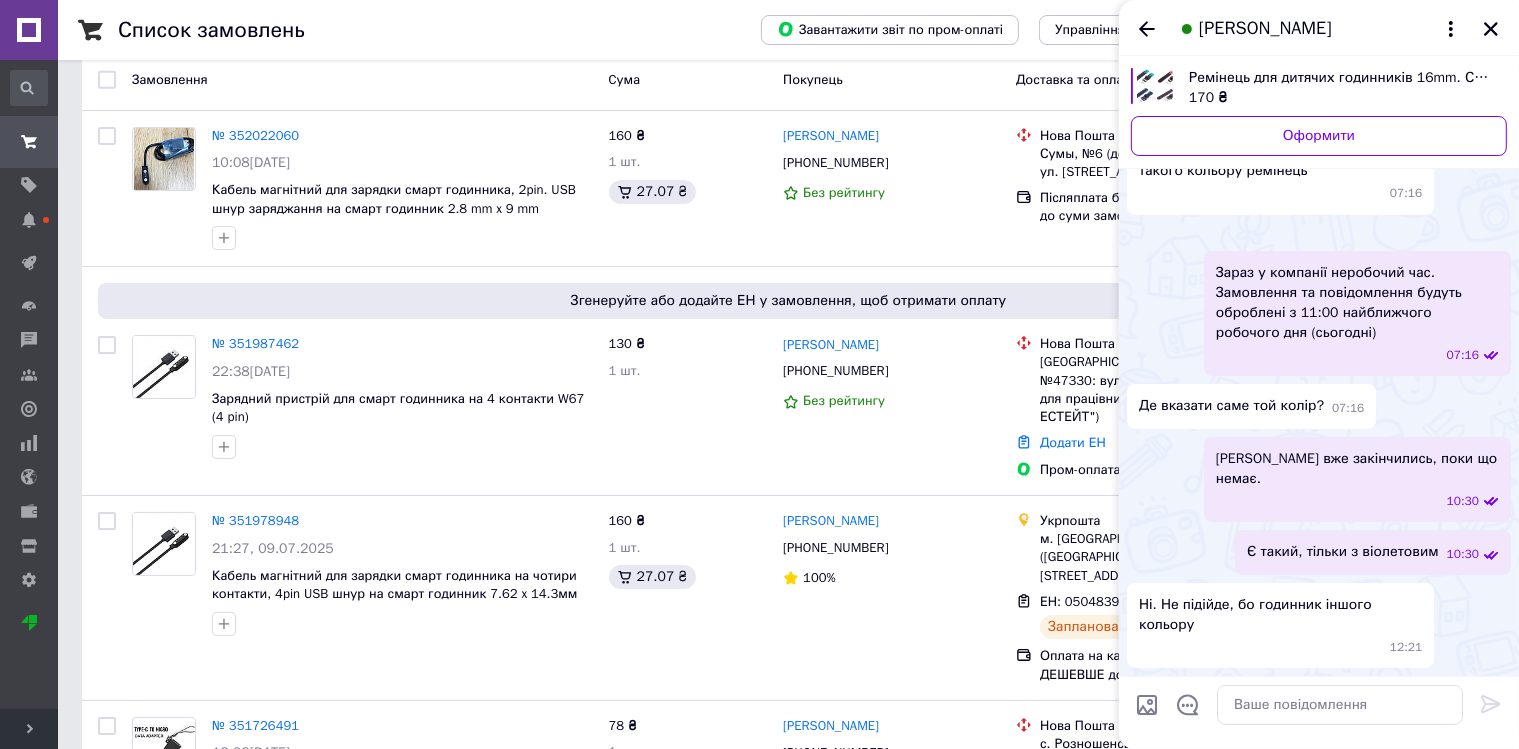 scroll, scrollTop: 395, scrollLeft: 0, axis: vertical 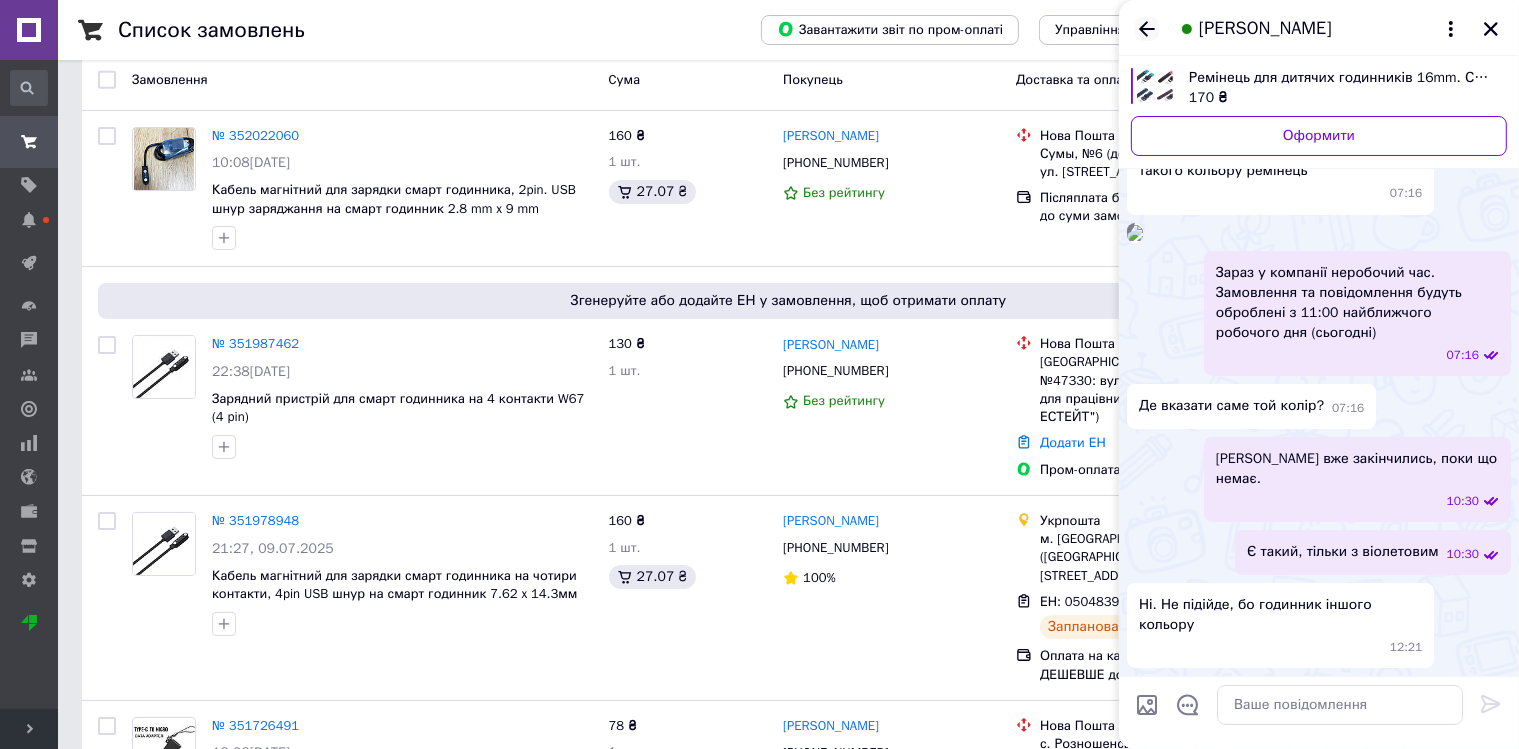click 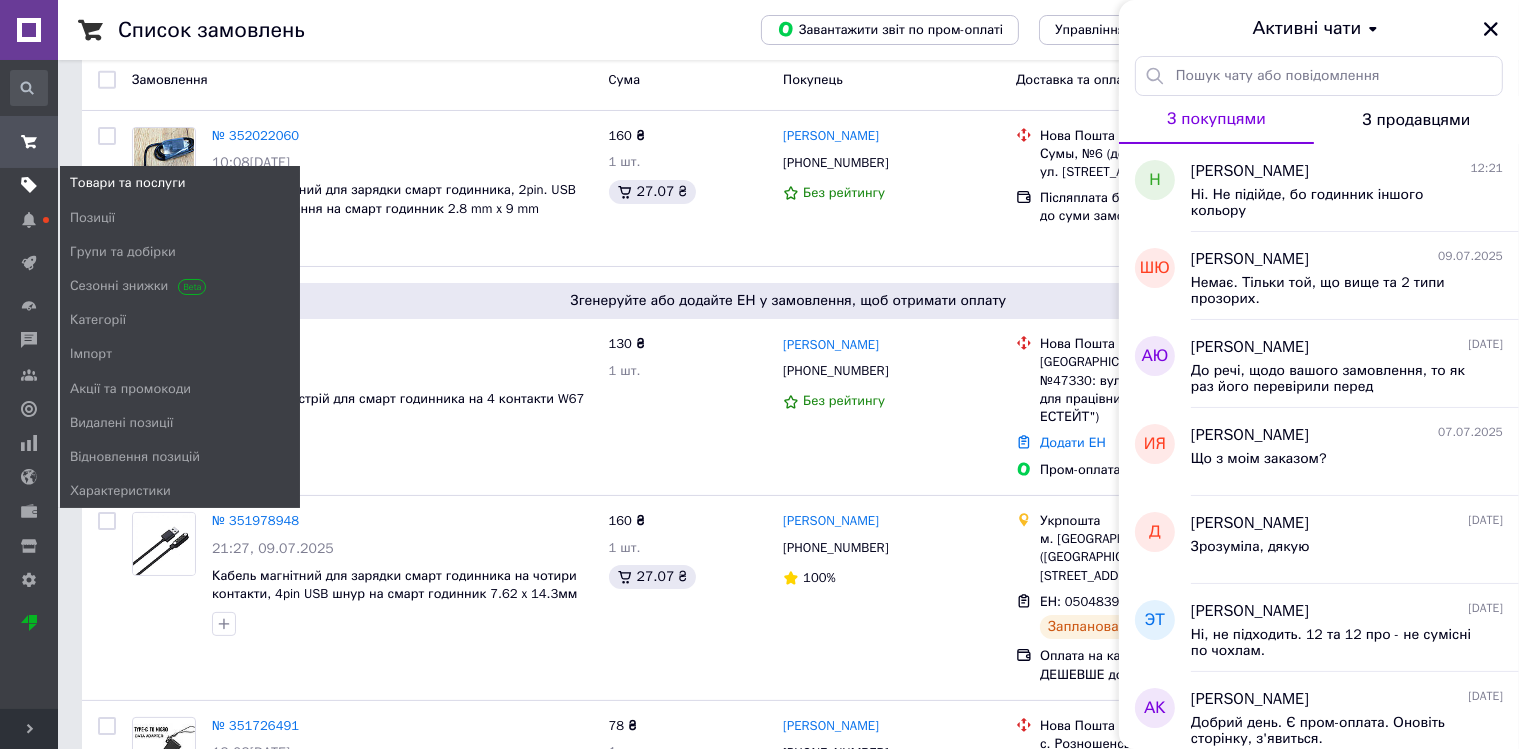 click at bounding box center (29, 185) 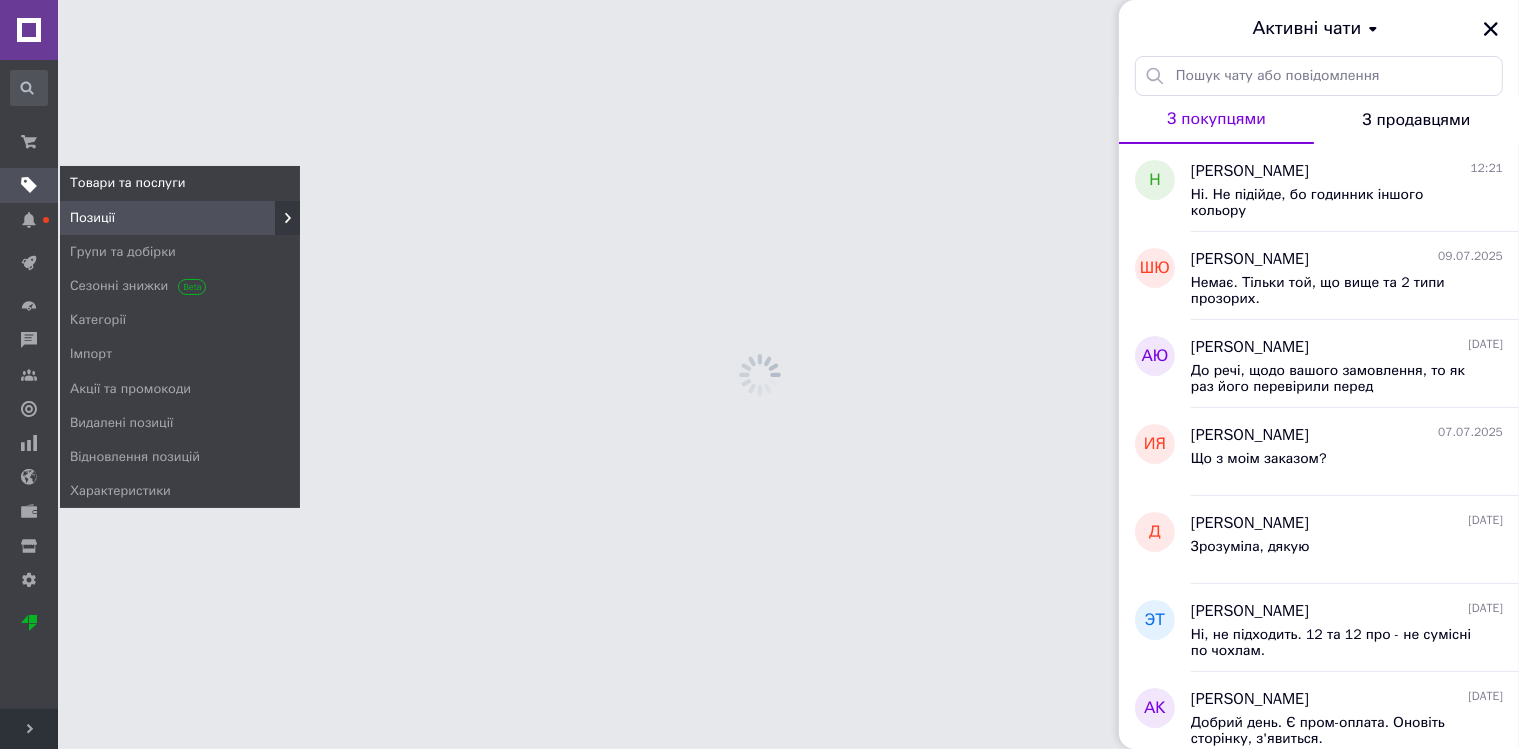 scroll, scrollTop: 0, scrollLeft: 0, axis: both 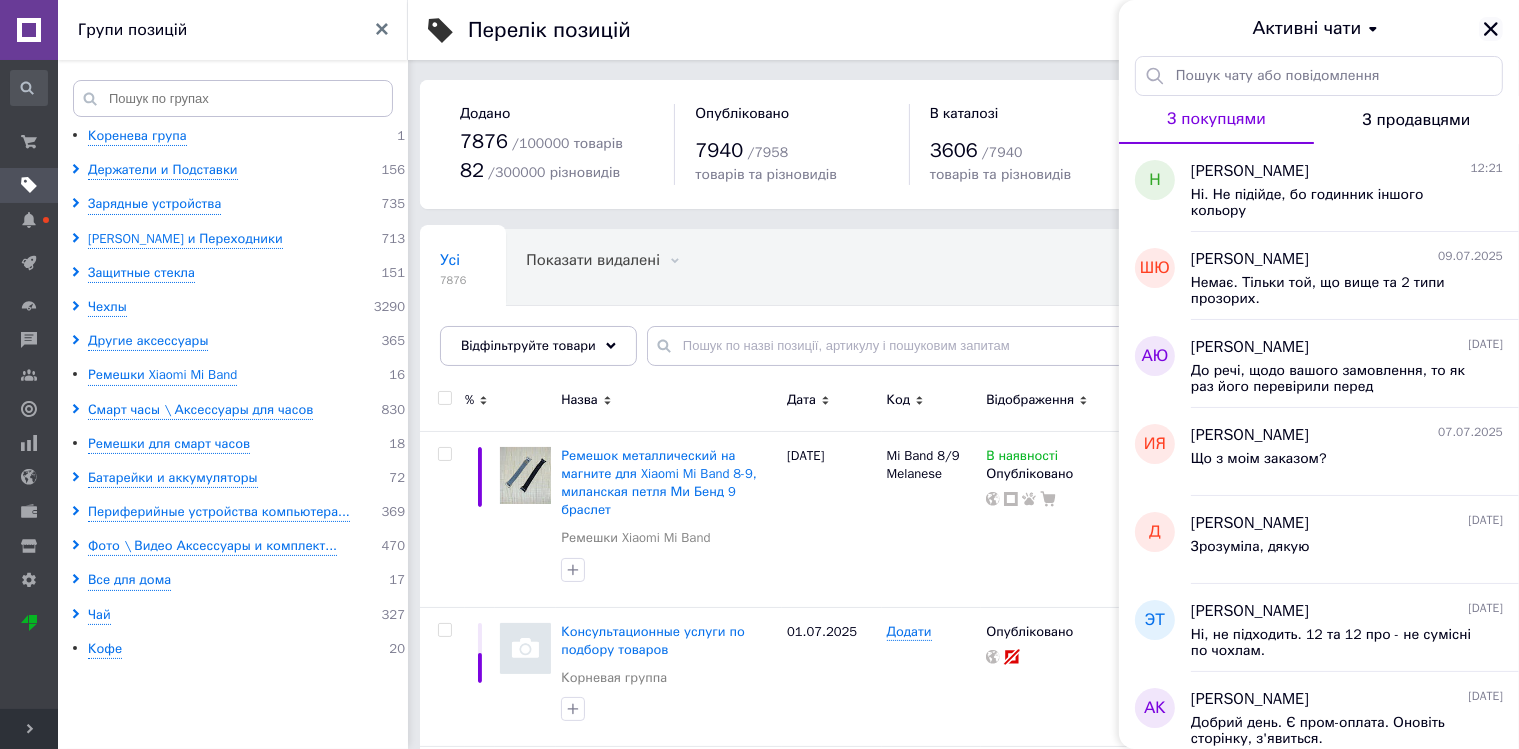 click 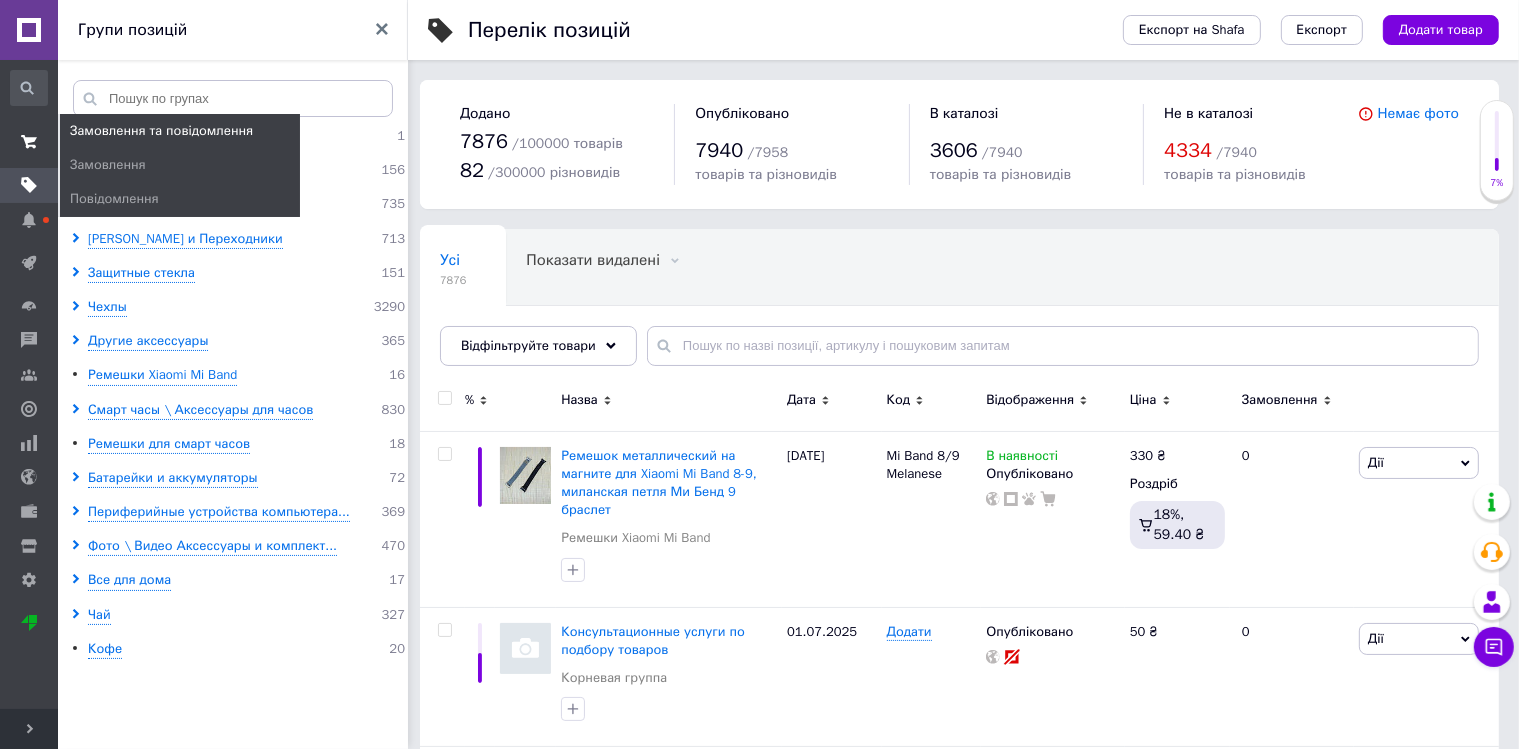 click 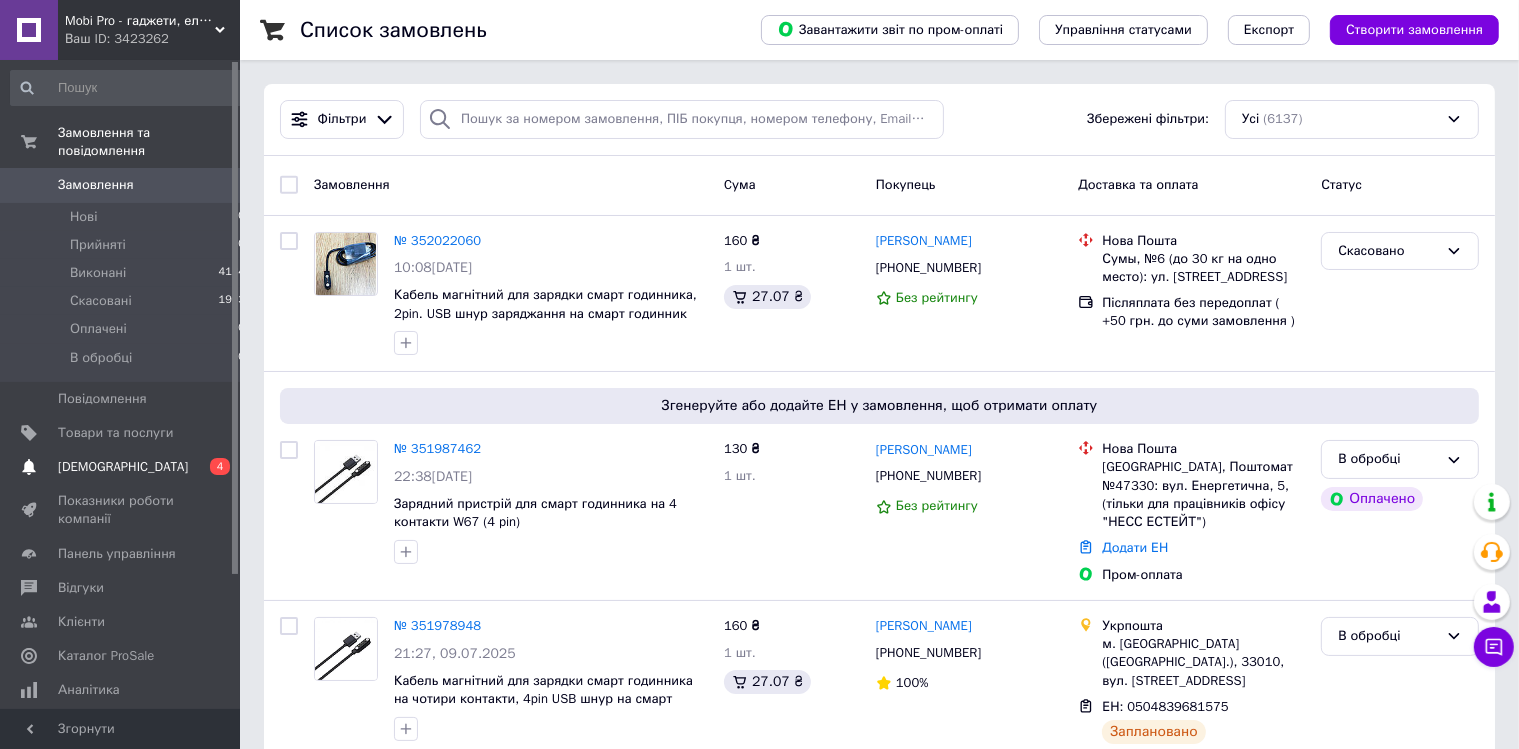 click on "[DEMOGRAPHIC_DATA]" at bounding box center [123, 467] 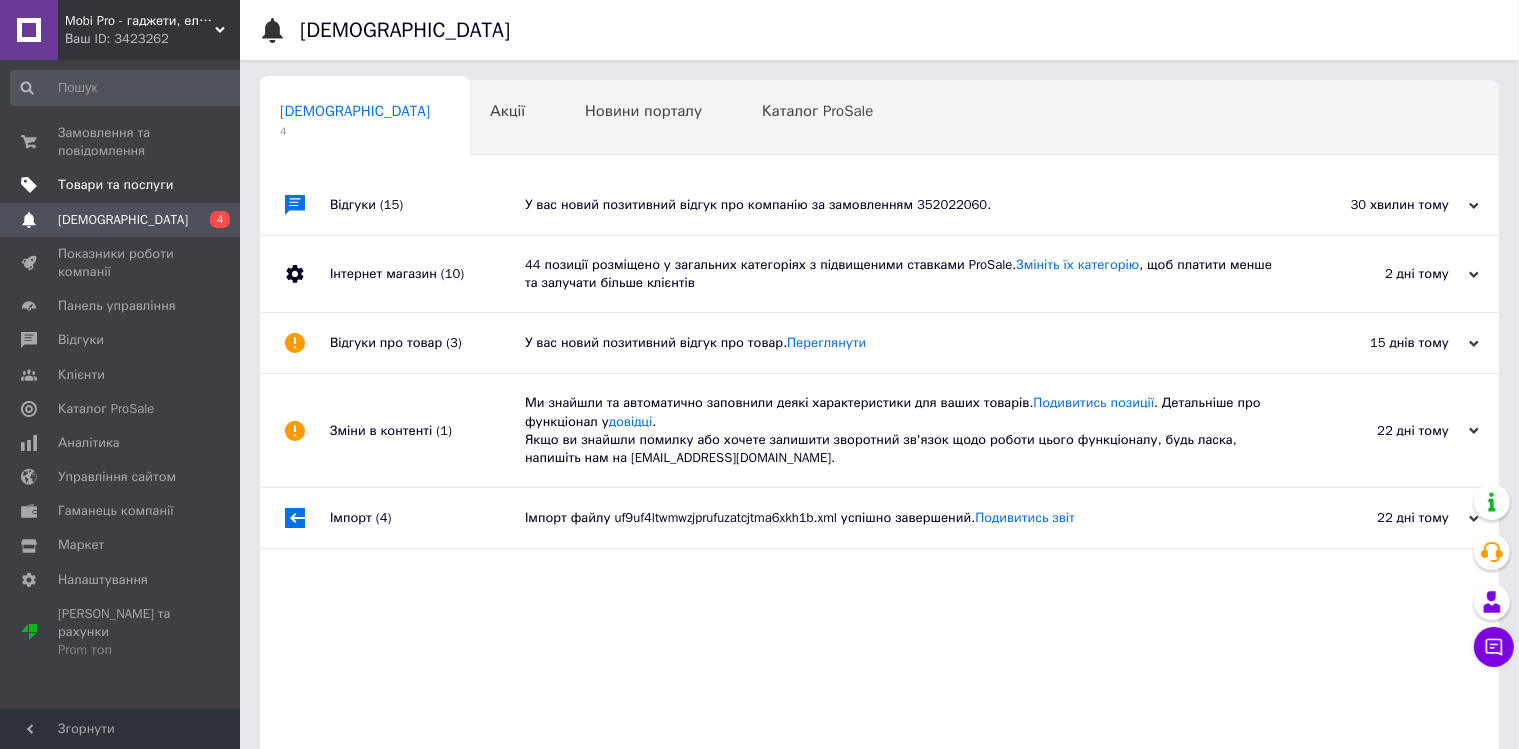 click on "Товари та послуги" at bounding box center (115, 185) 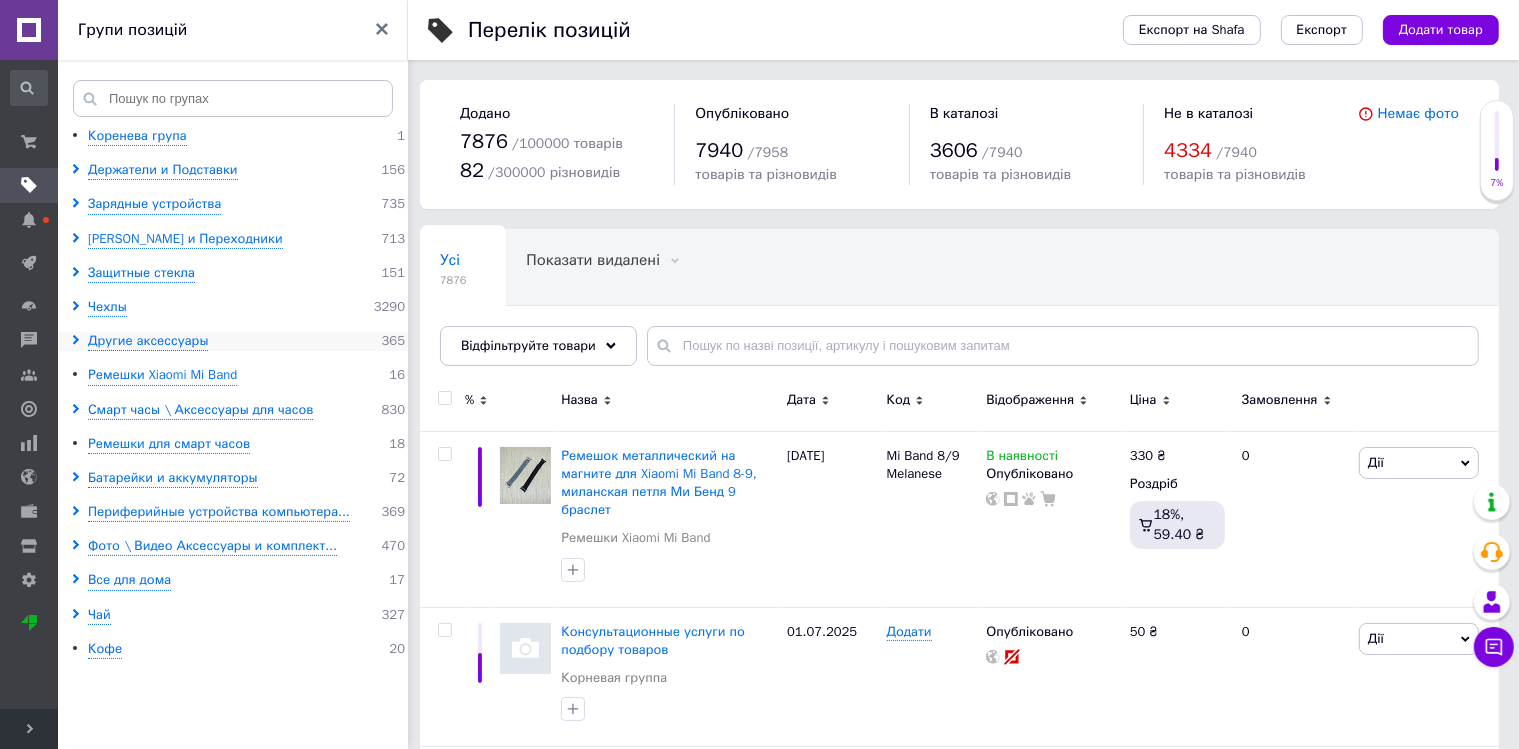 click 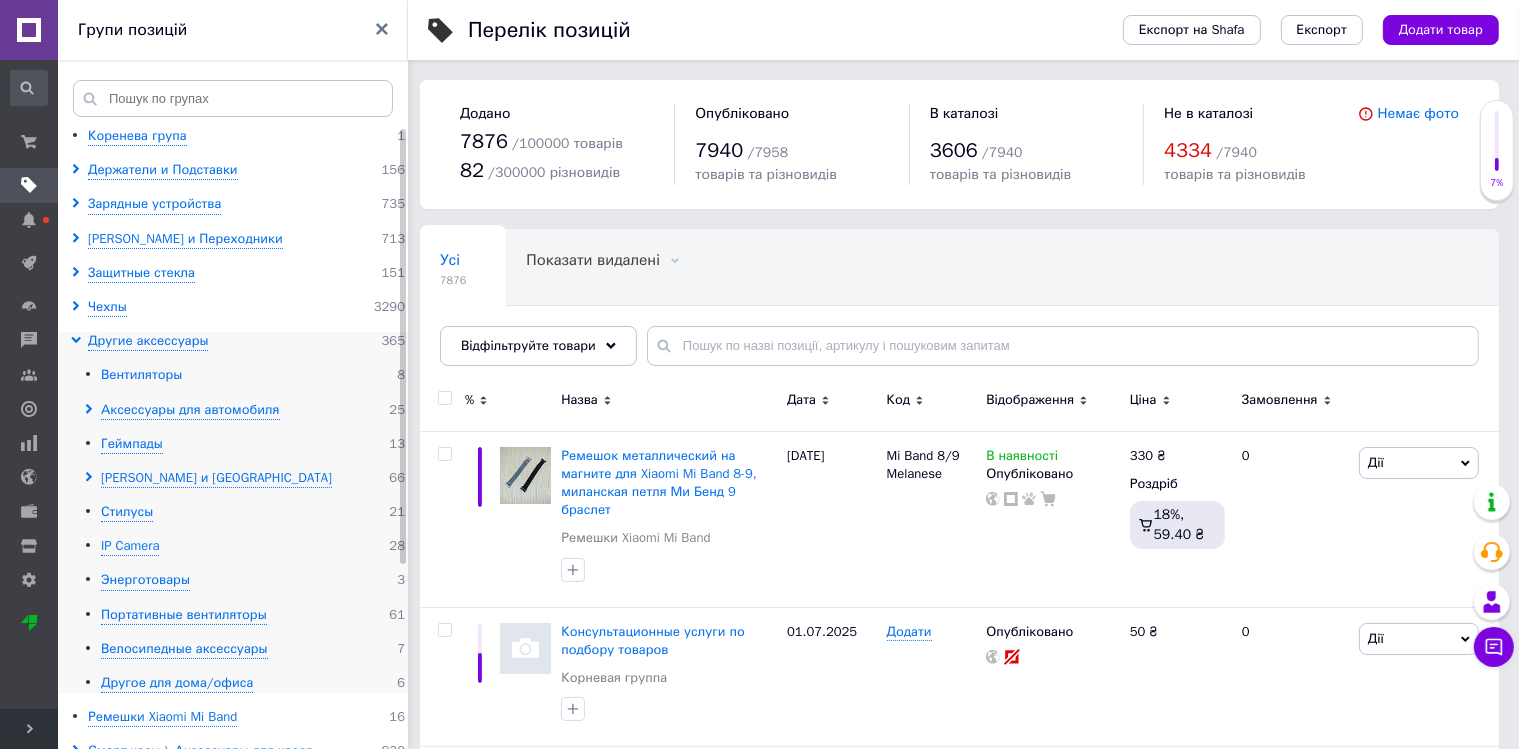 click on "Вентиляторы" at bounding box center (141, 375) 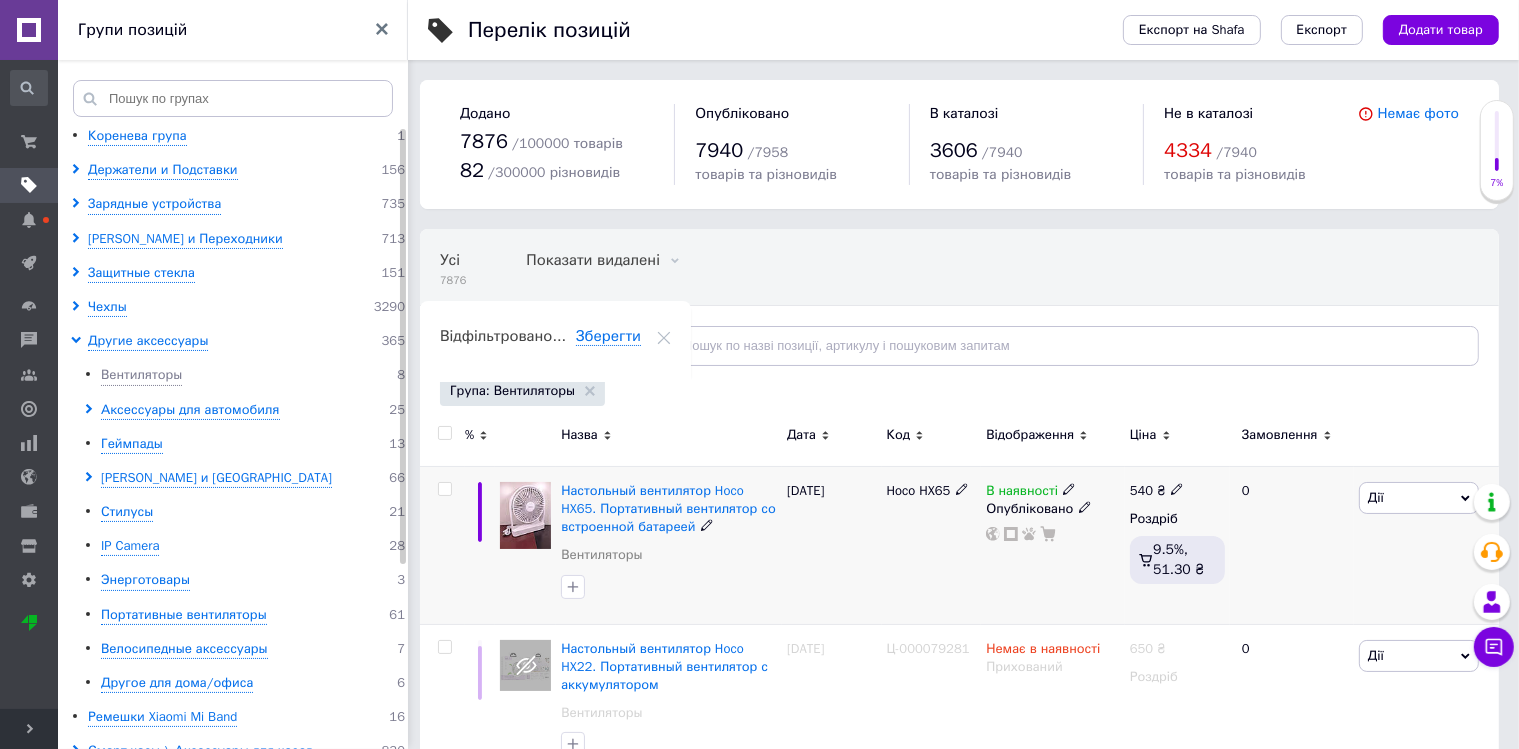 click 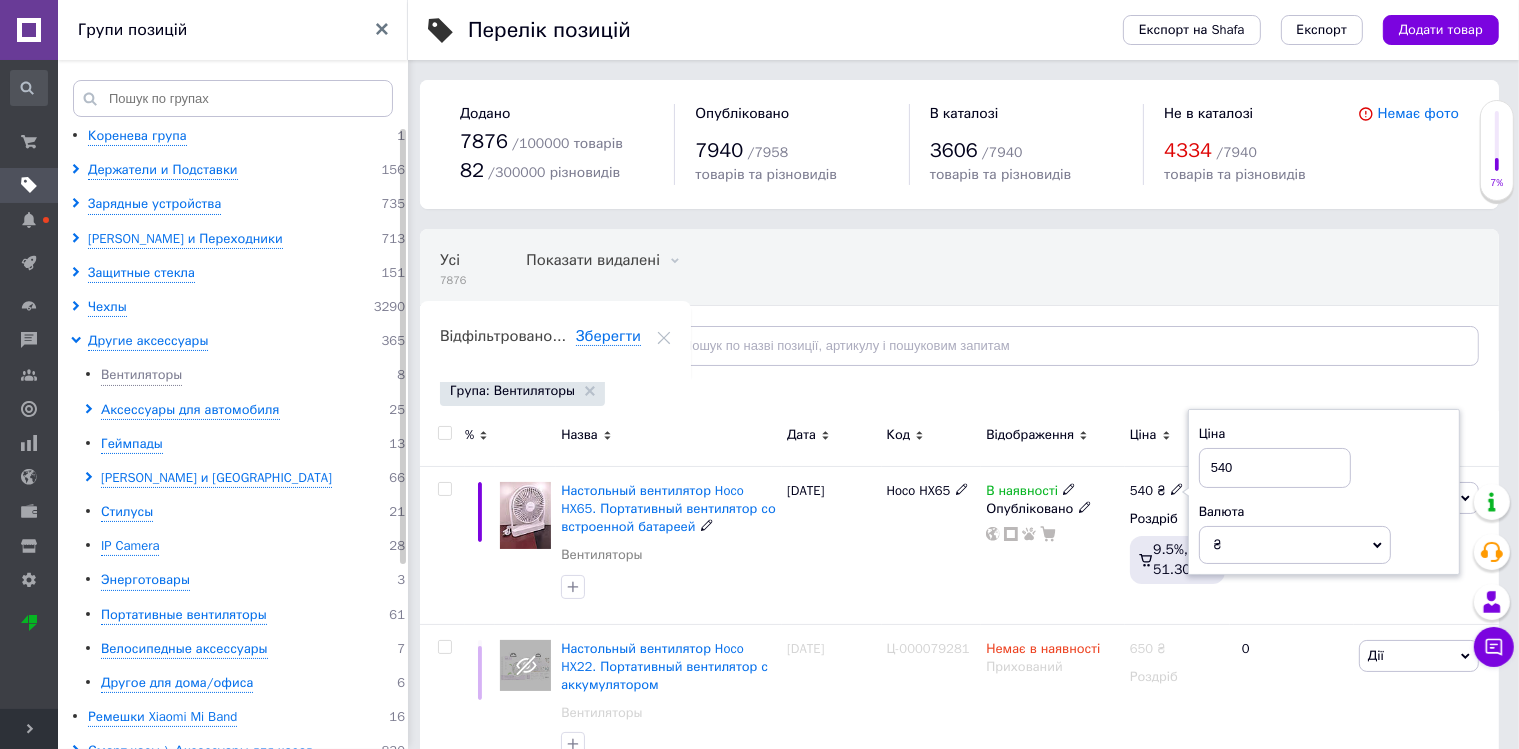 drag, startPoint x: 1277, startPoint y: 460, endPoint x: 1054, endPoint y: 460, distance: 223 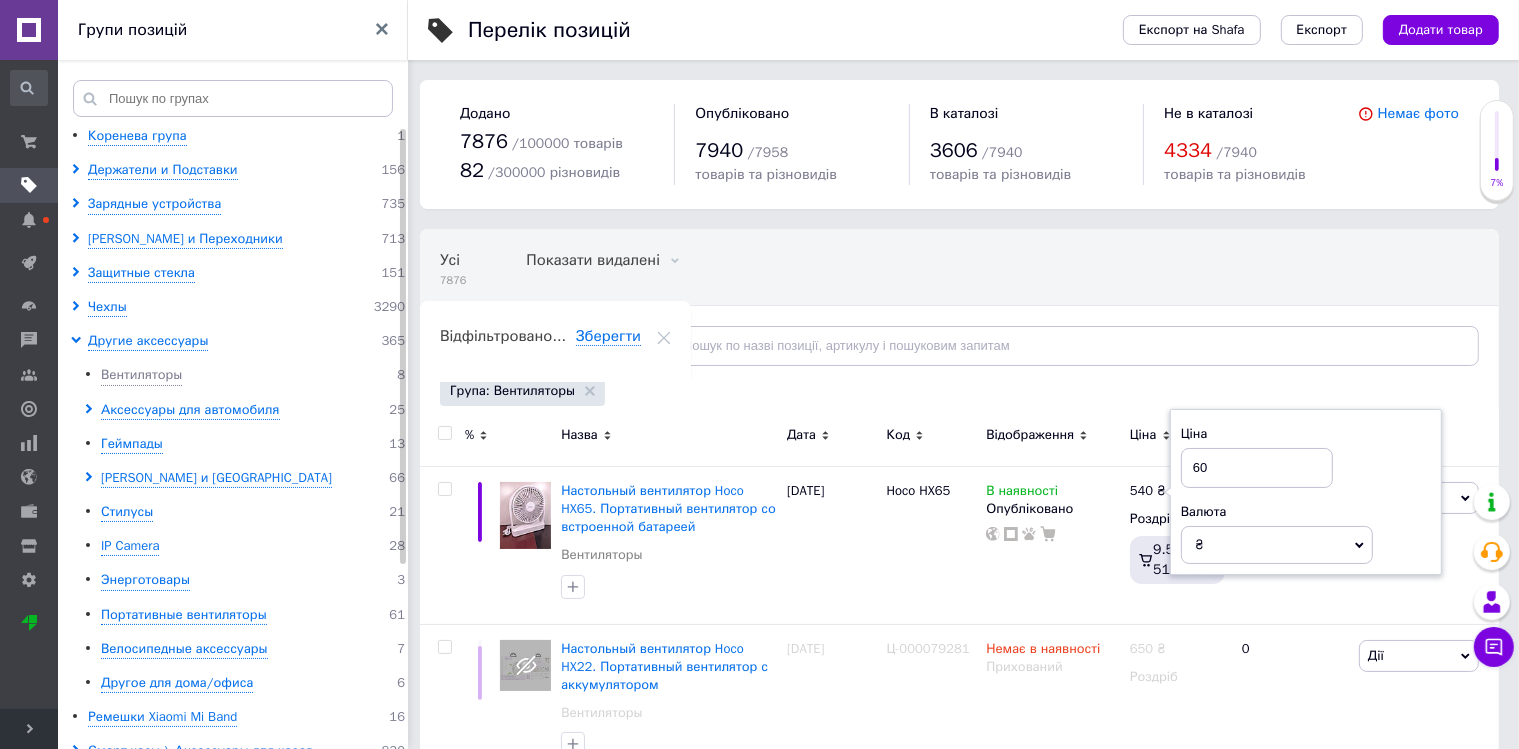 type on "600" 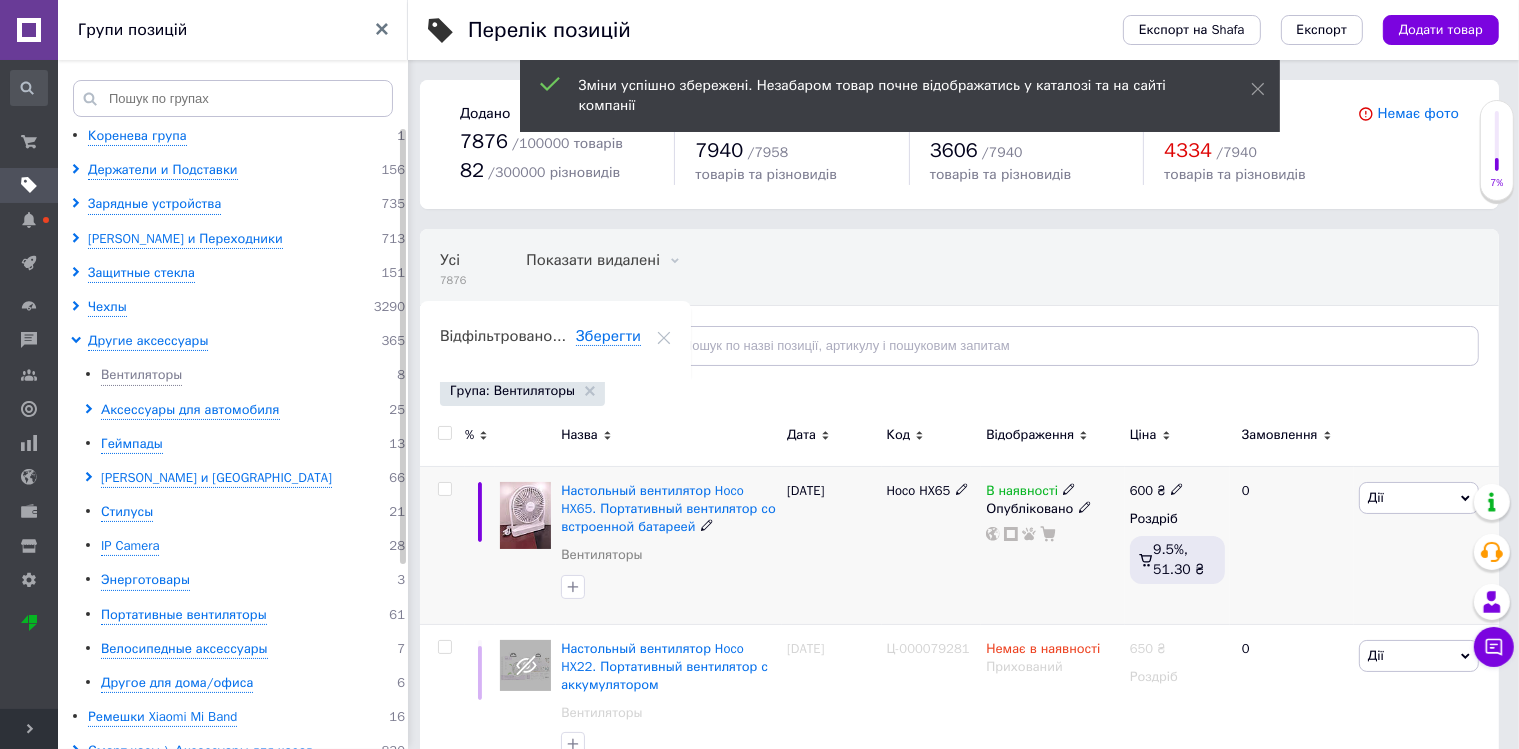 click on "Дії" at bounding box center [1376, 497] 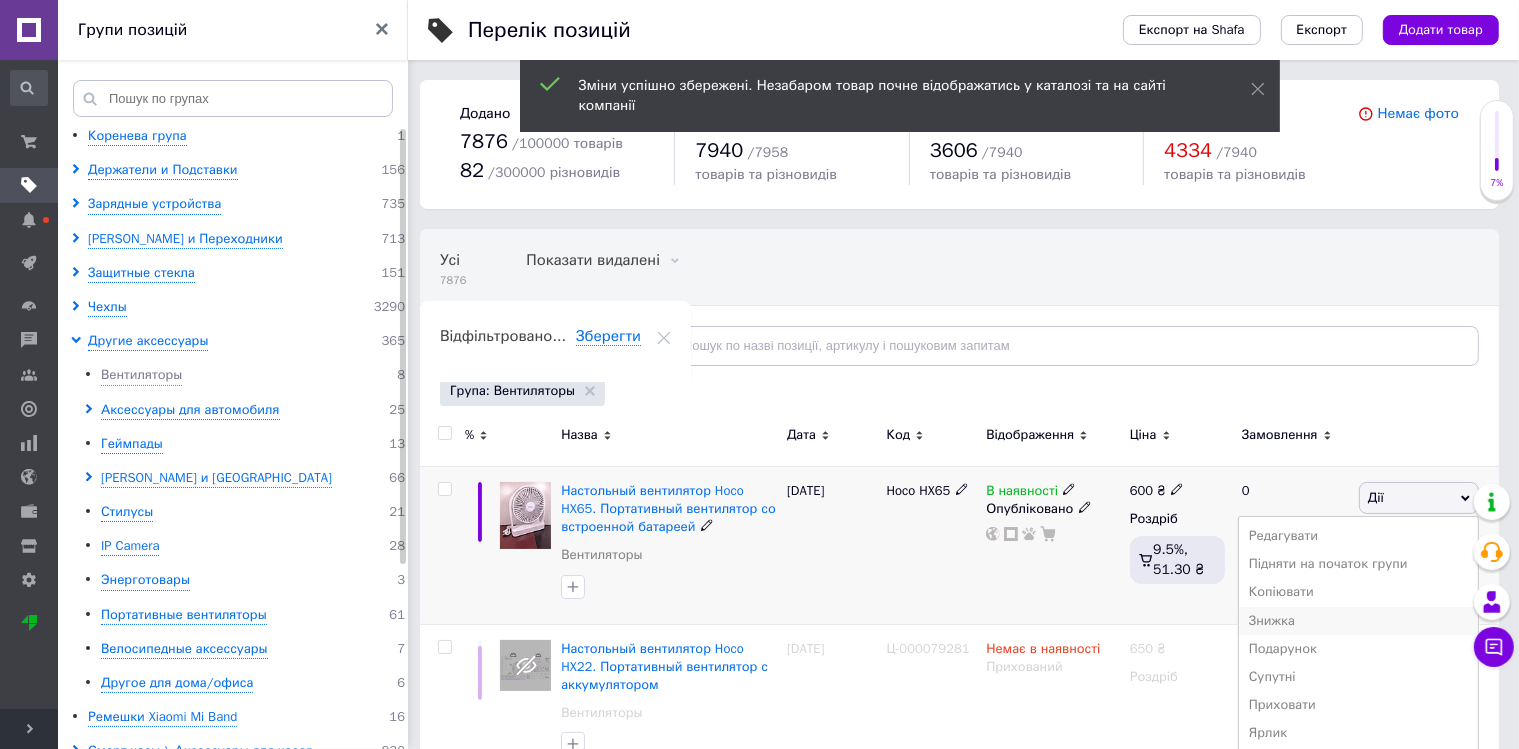 click on "Знижка" at bounding box center [1358, 621] 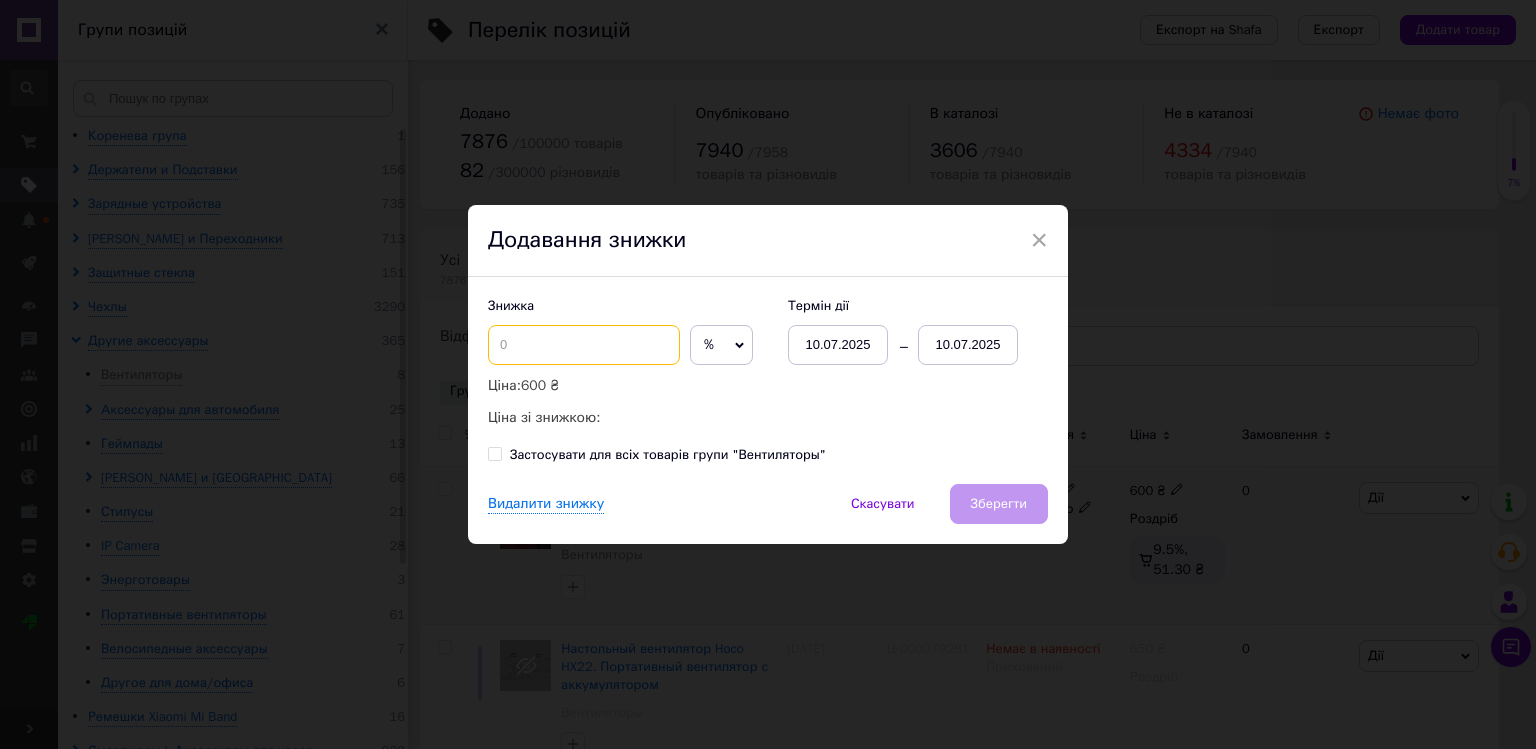 click at bounding box center (584, 345) 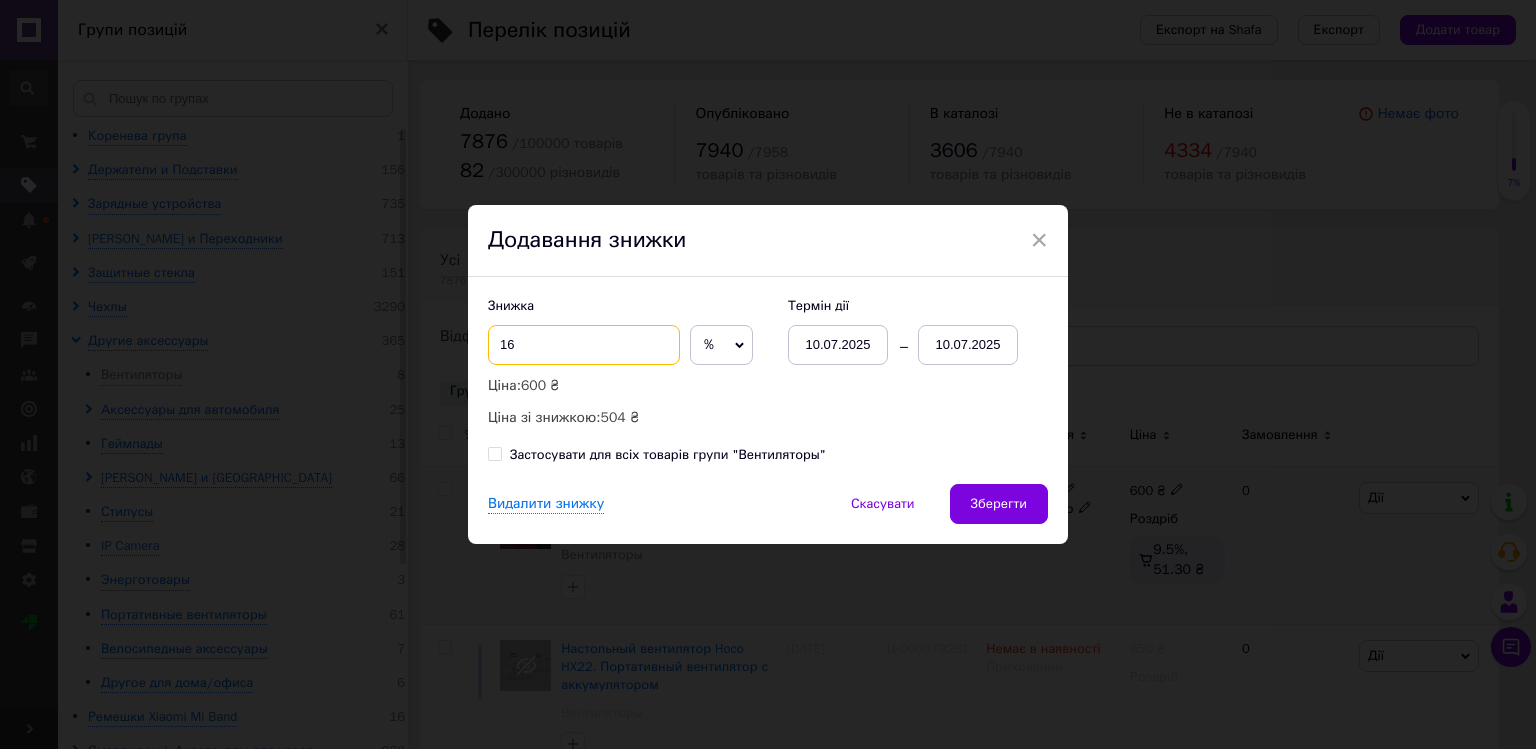 type on "16" 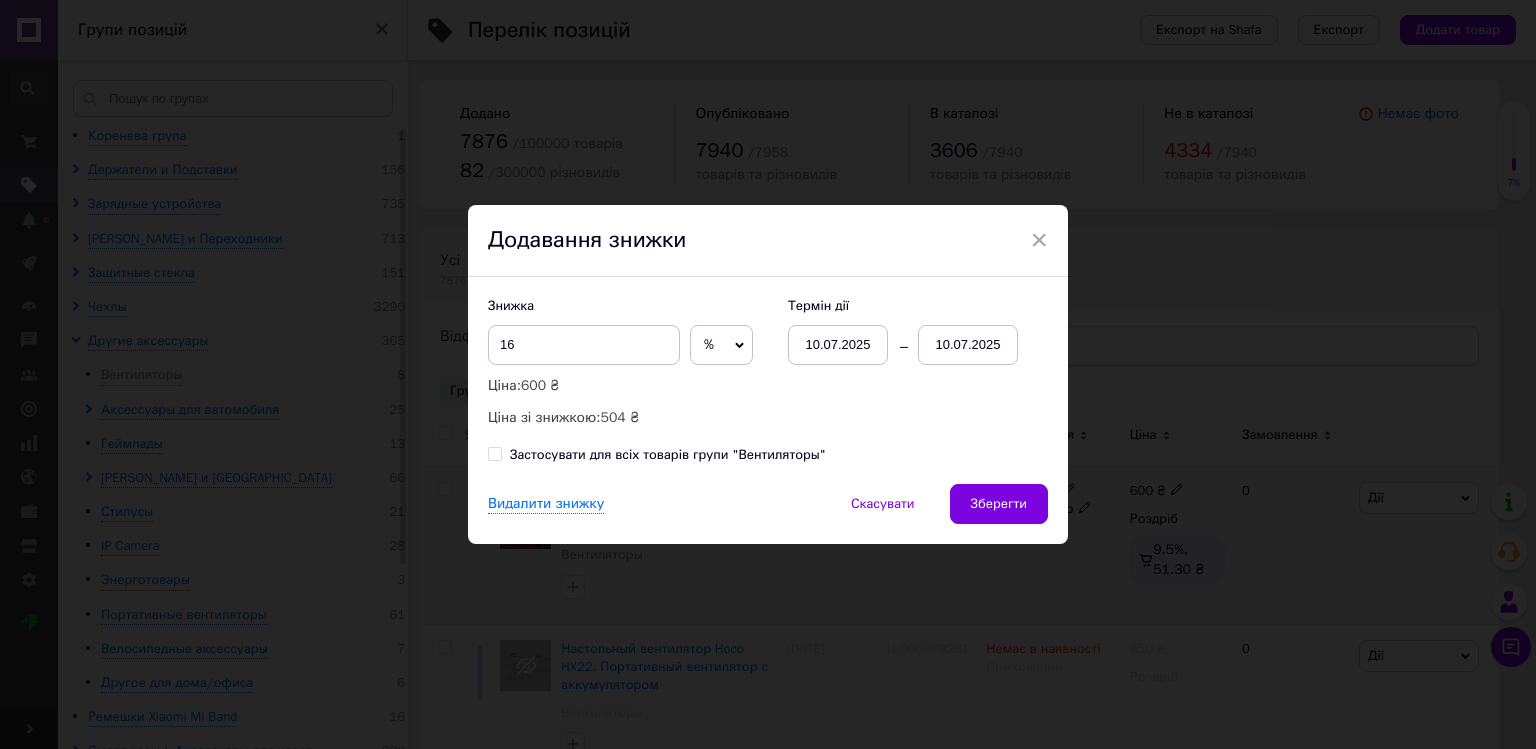 click on "10.07.2025" at bounding box center (968, 345) 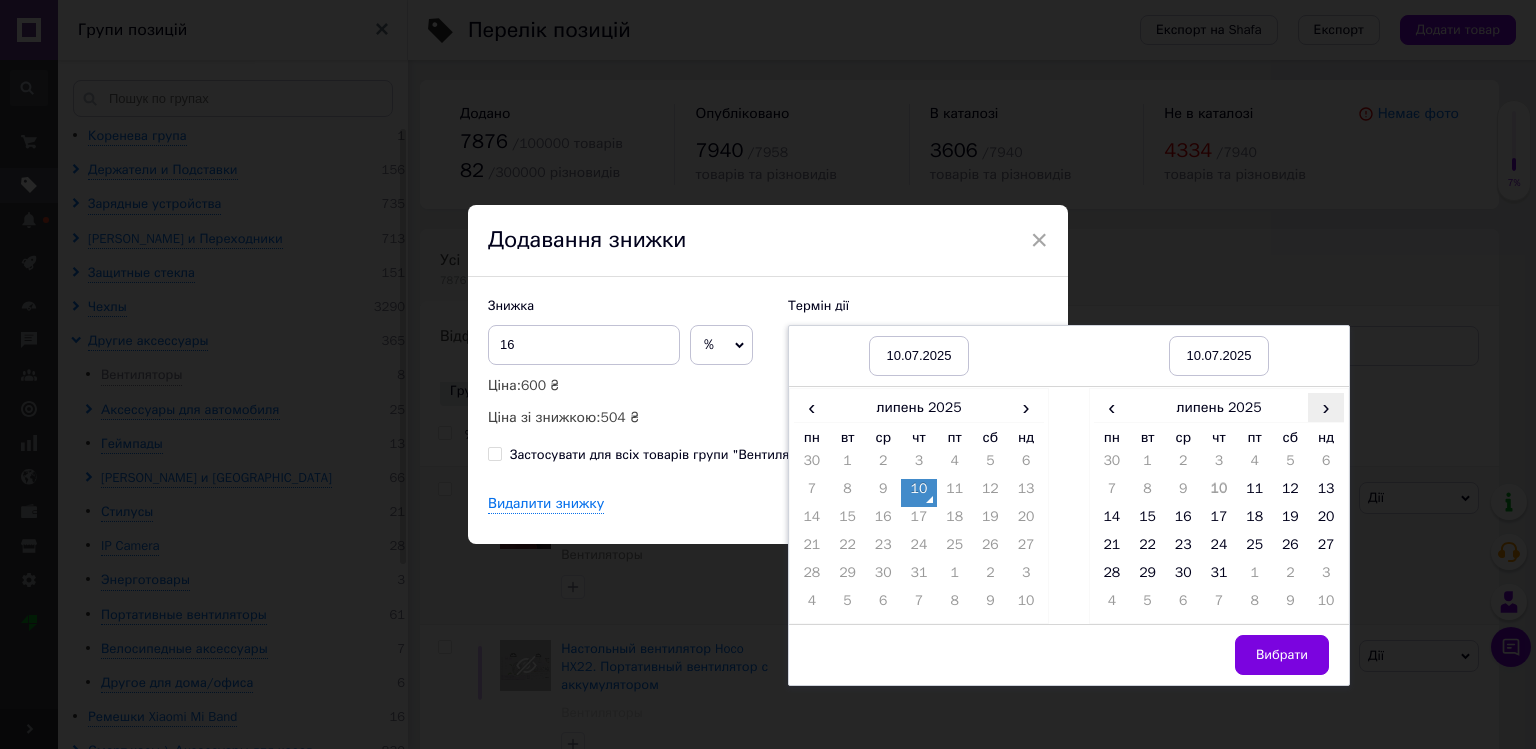 click on "›" at bounding box center (1326, 407) 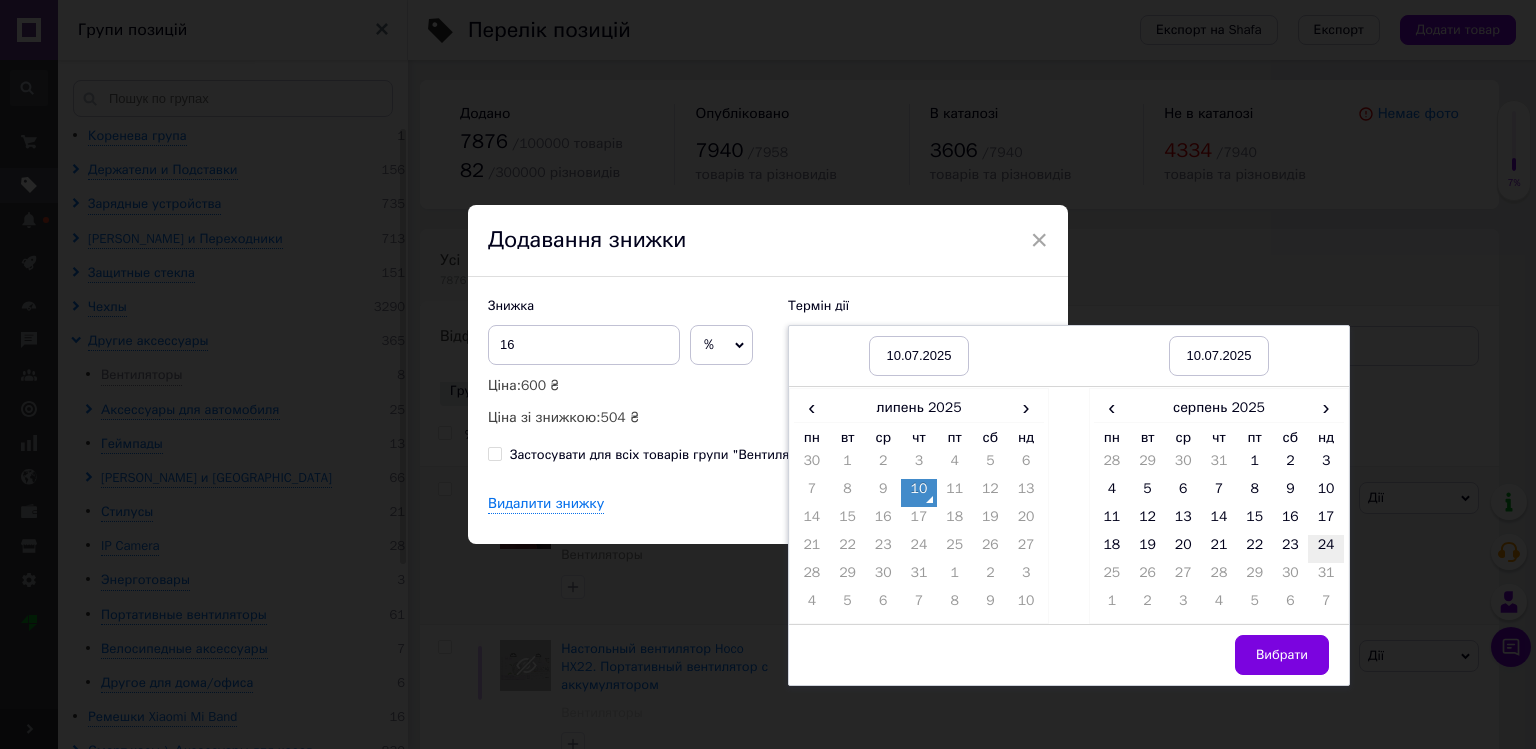 click on "24" at bounding box center [1326, 549] 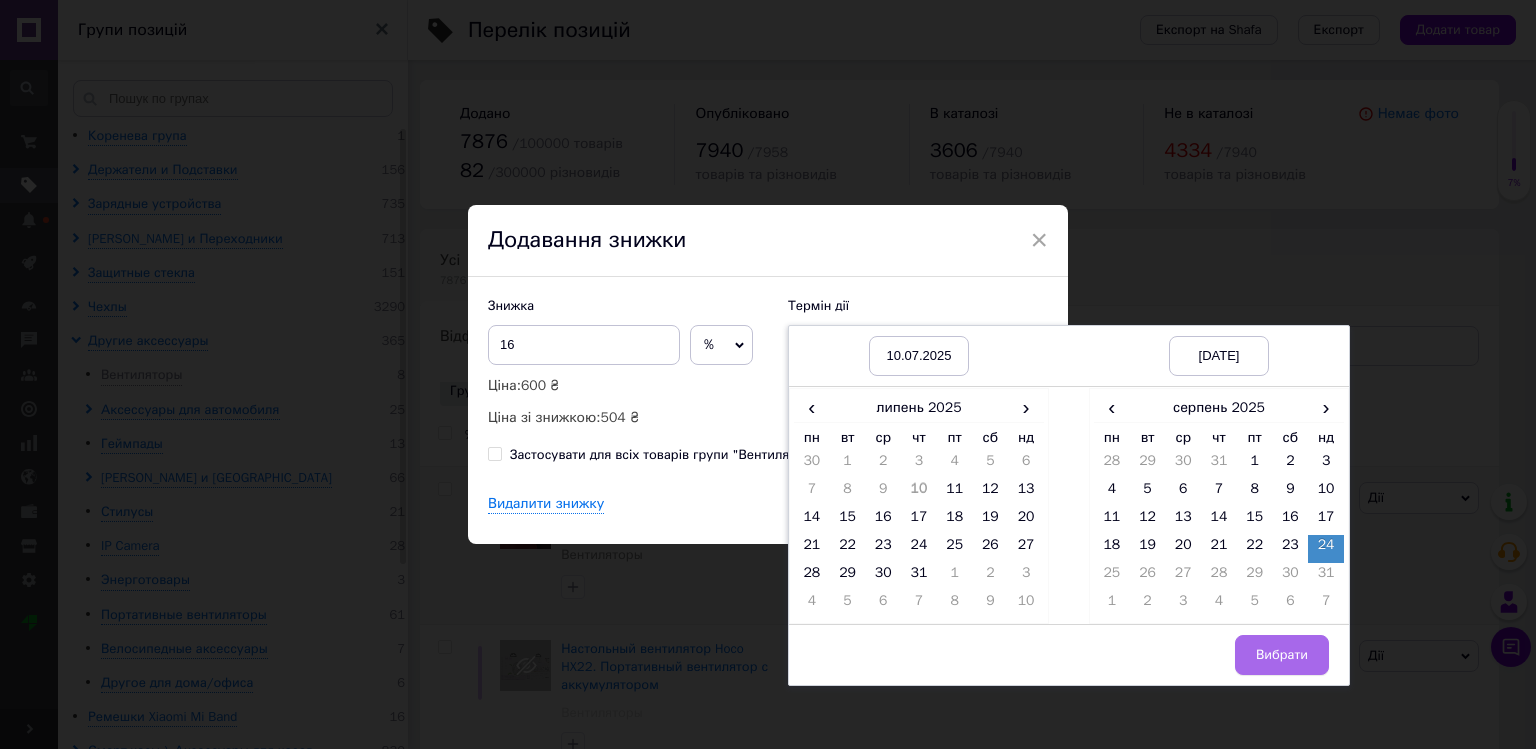 click on "Вибрати" at bounding box center (1282, 655) 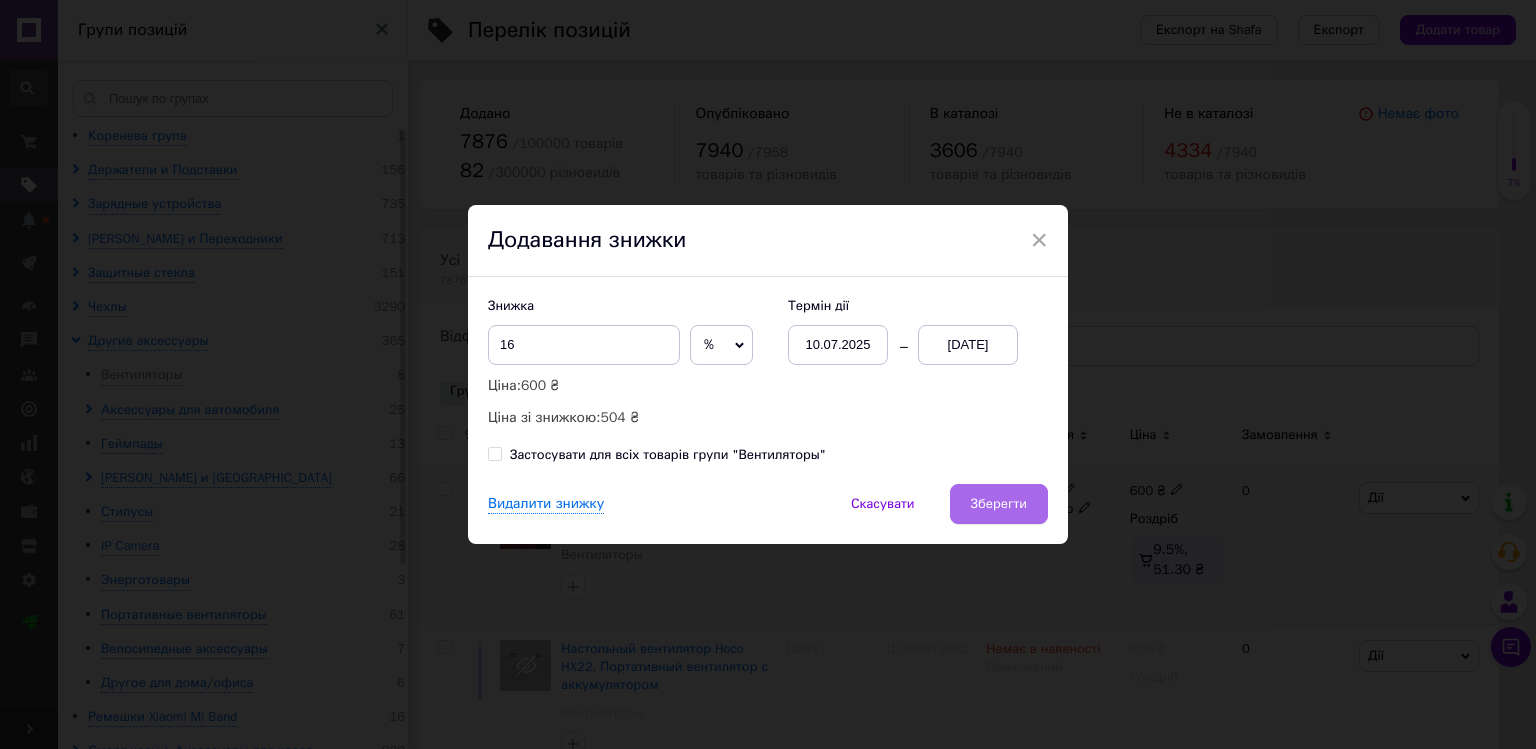 click on "Зберегти" at bounding box center [999, 504] 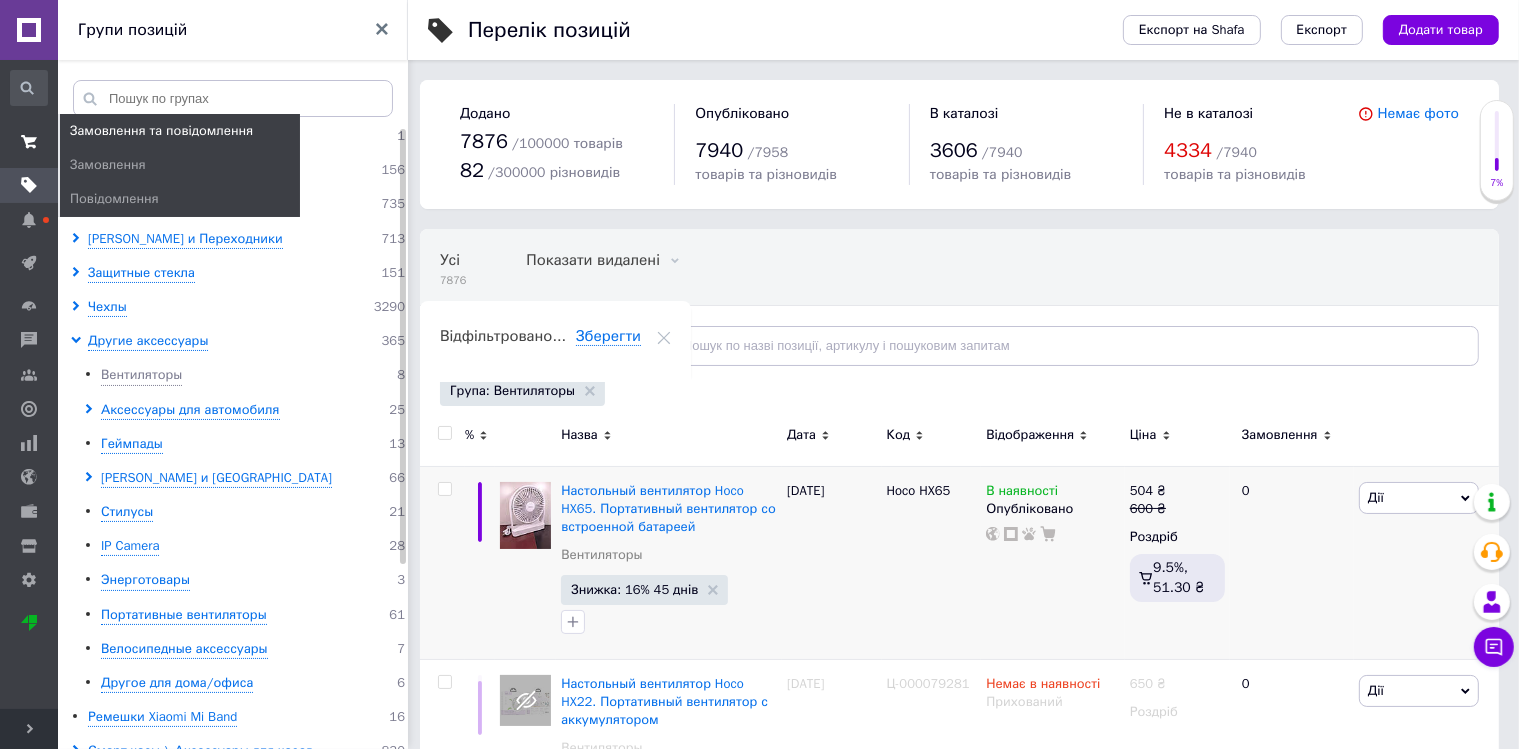 click at bounding box center (29, 142) 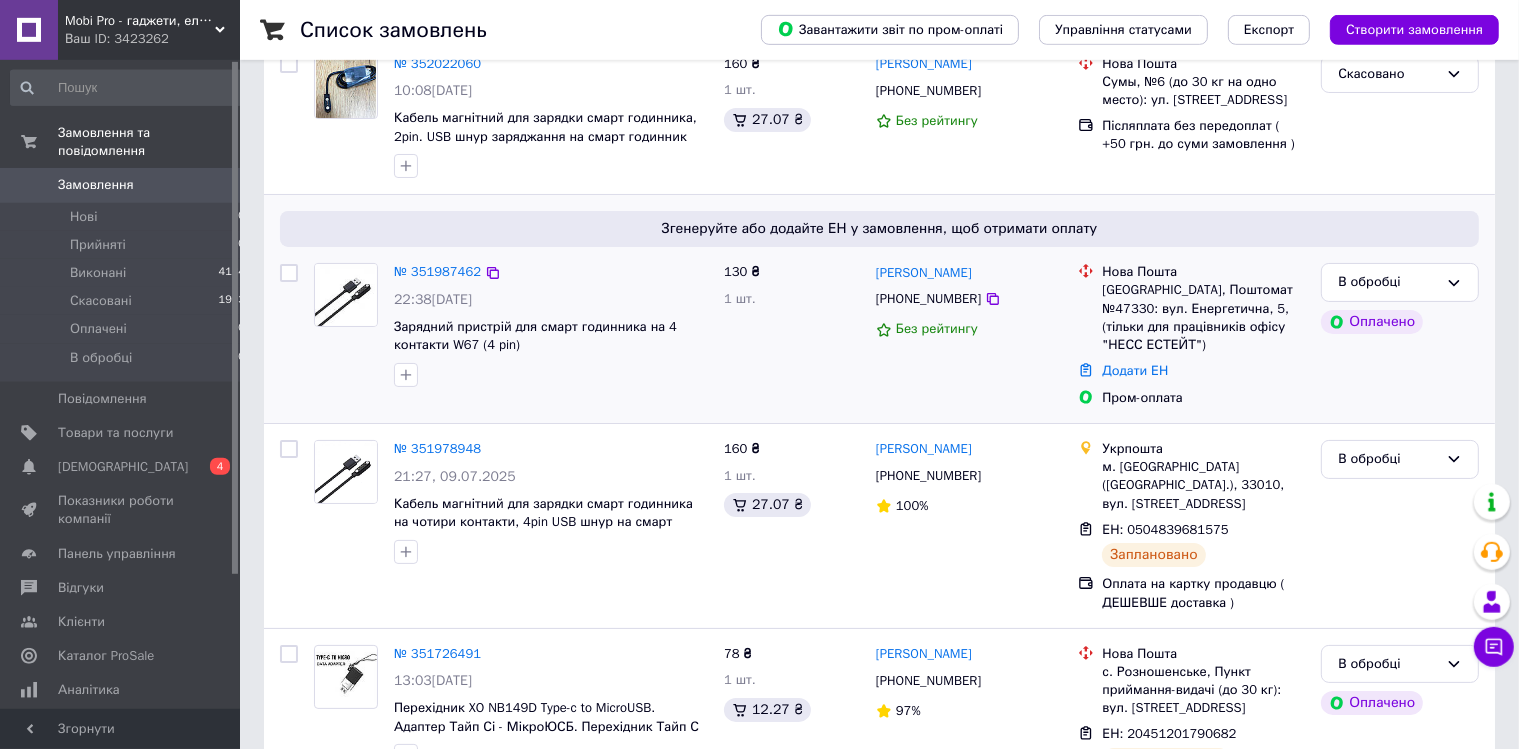scroll, scrollTop: 316, scrollLeft: 0, axis: vertical 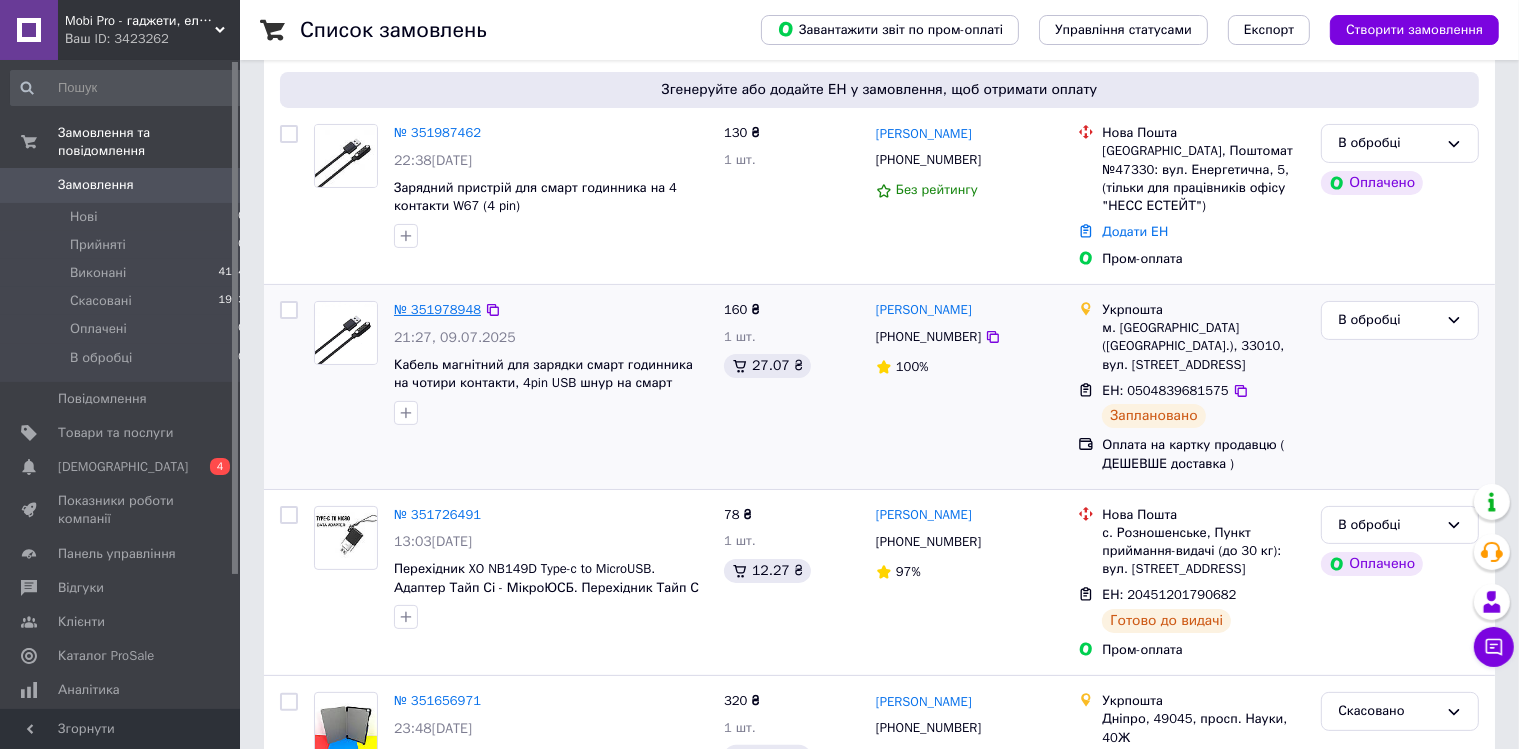 click on "№ 351978948" at bounding box center (437, 309) 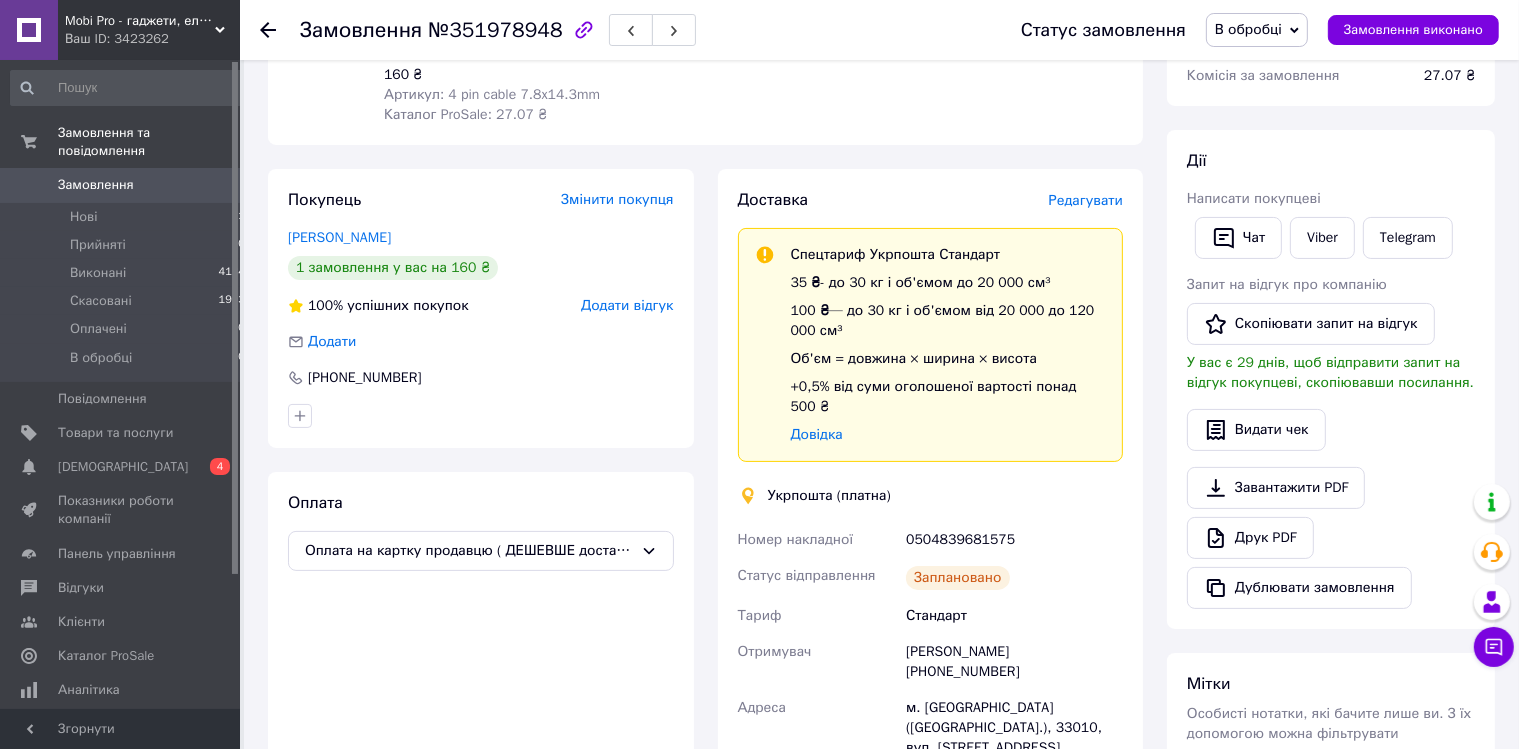 scroll, scrollTop: 0, scrollLeft: 0, axis: both 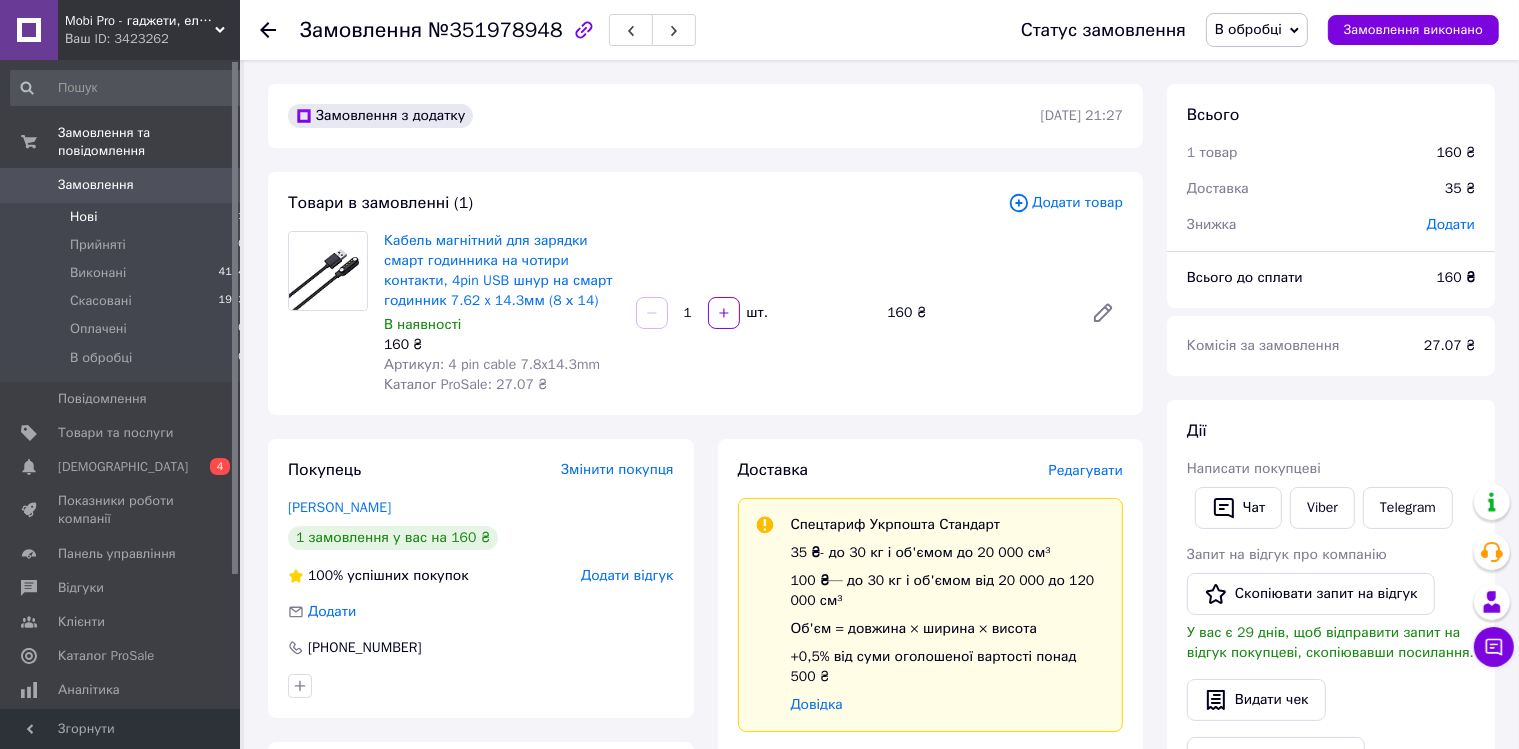 click on "Нові" at bounding box center (83, 217) 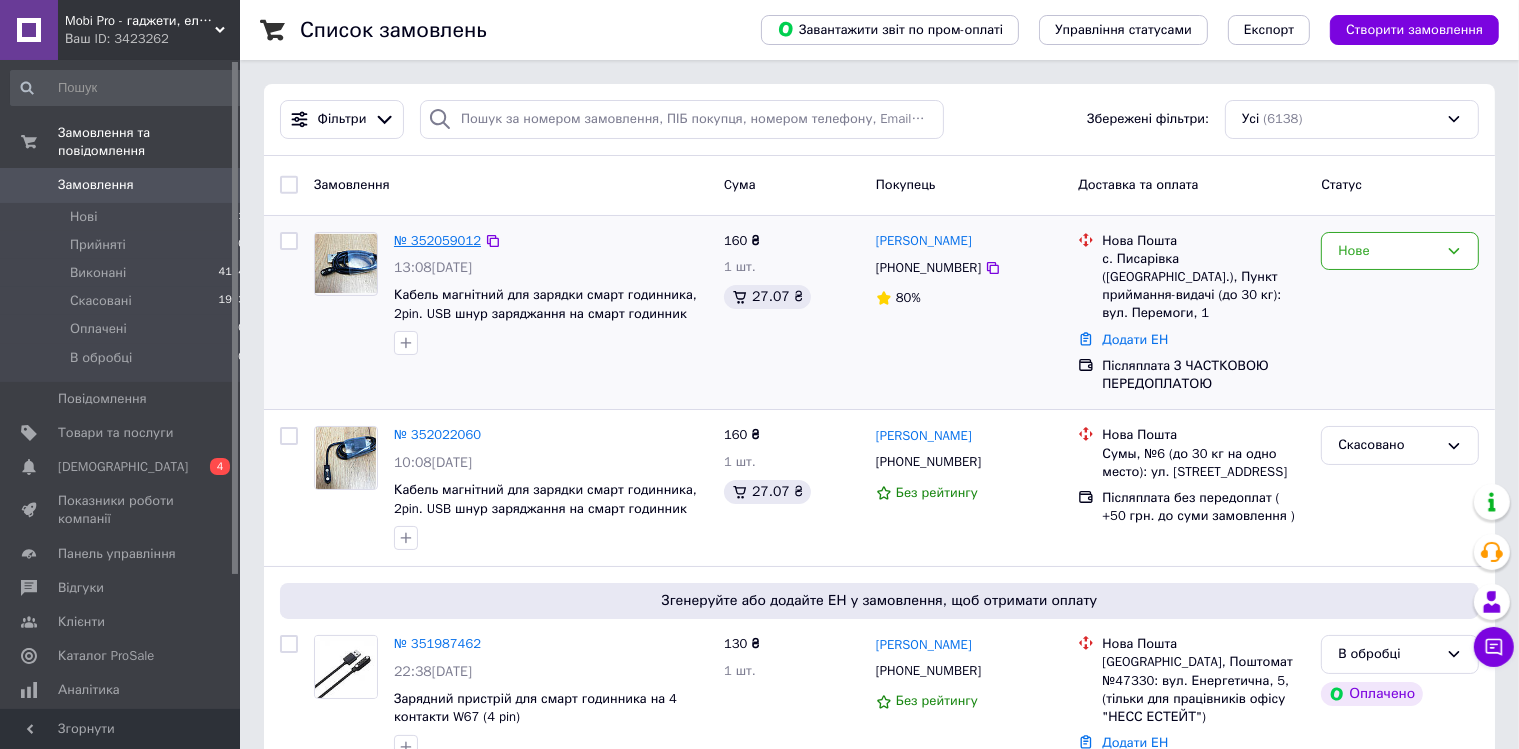 click on "№ 352059012" at bounding box center [437, 240] 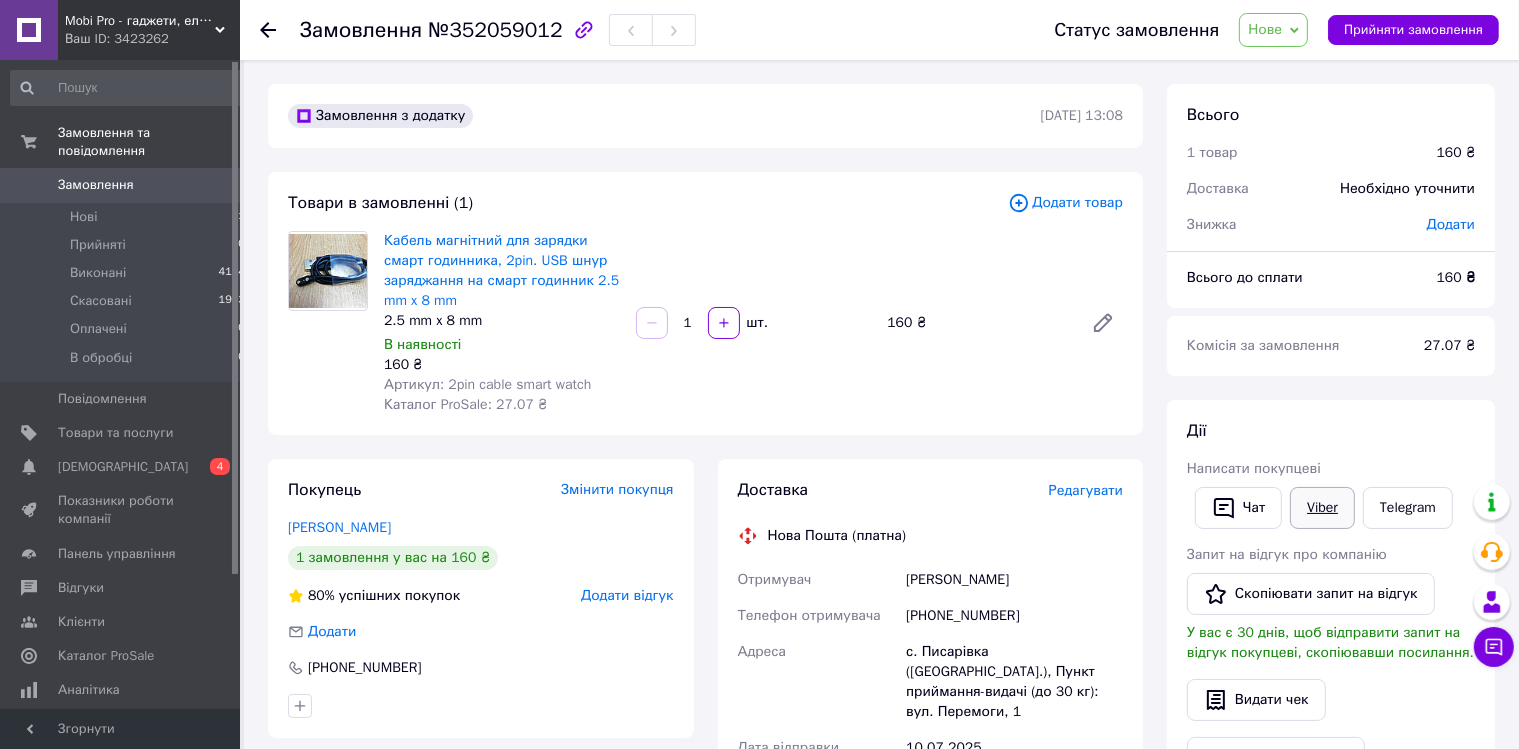 click on "Viber" at bounding box center [1322, 508] 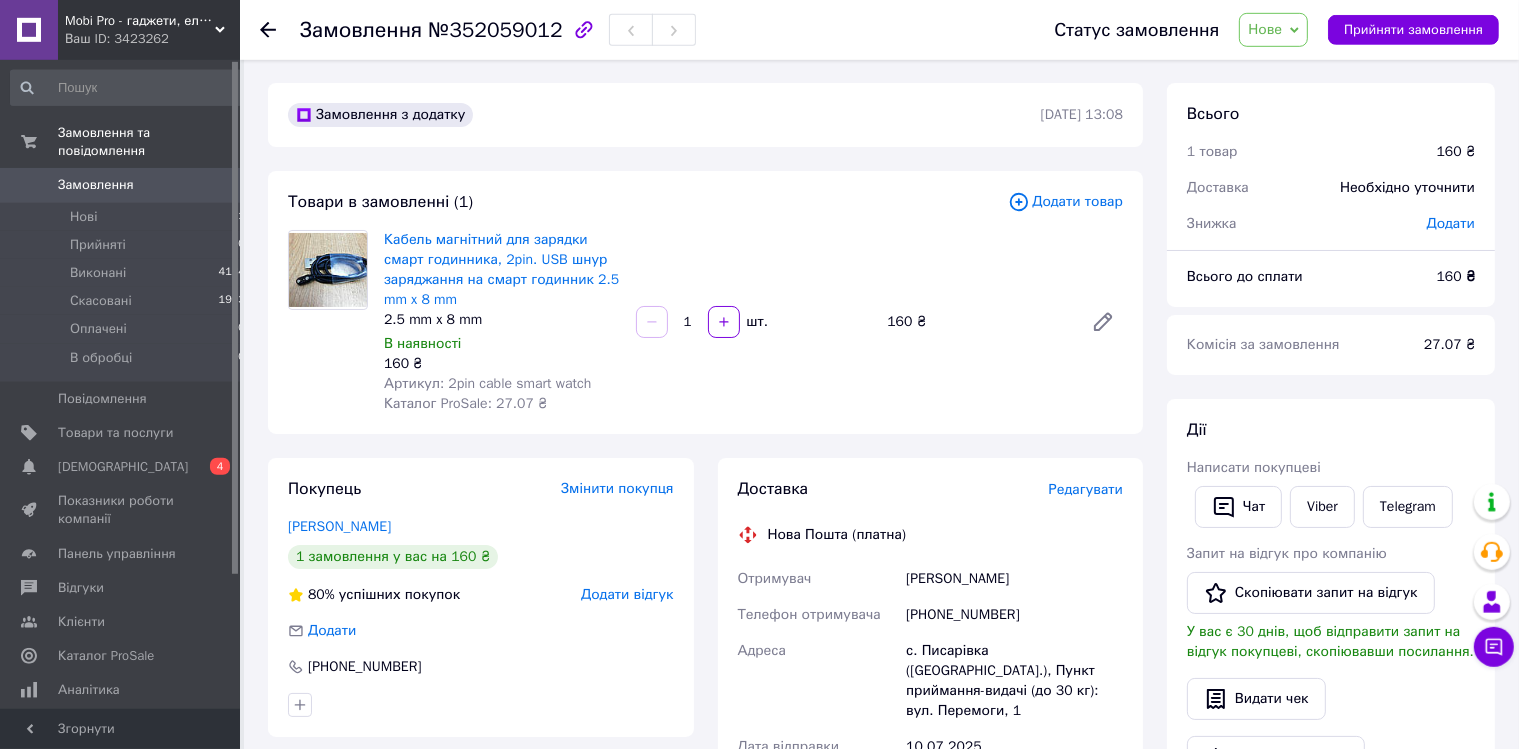 scroll, scrollTop: 0, scrollLeft: 0, axis: both 